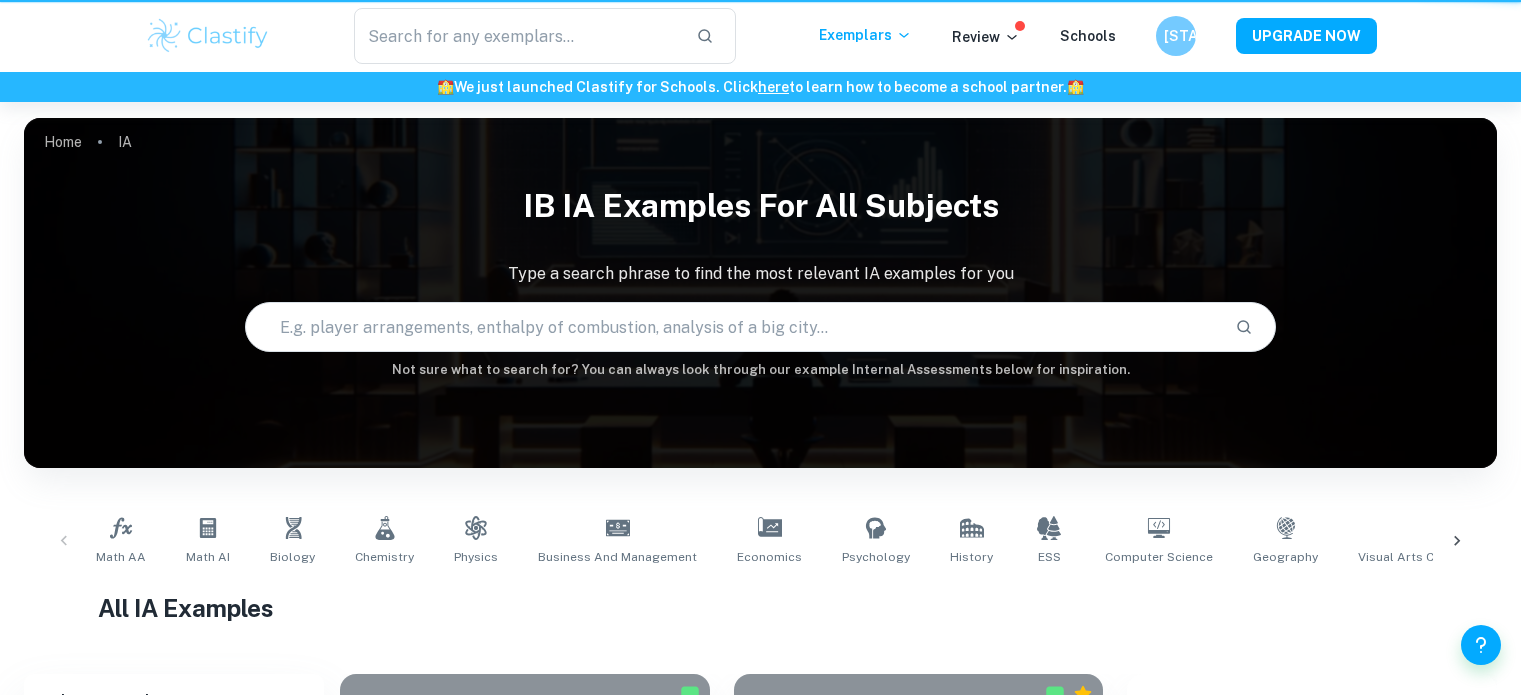 scroll, scrollTop: 0, scrollLeft: 0, axis: both 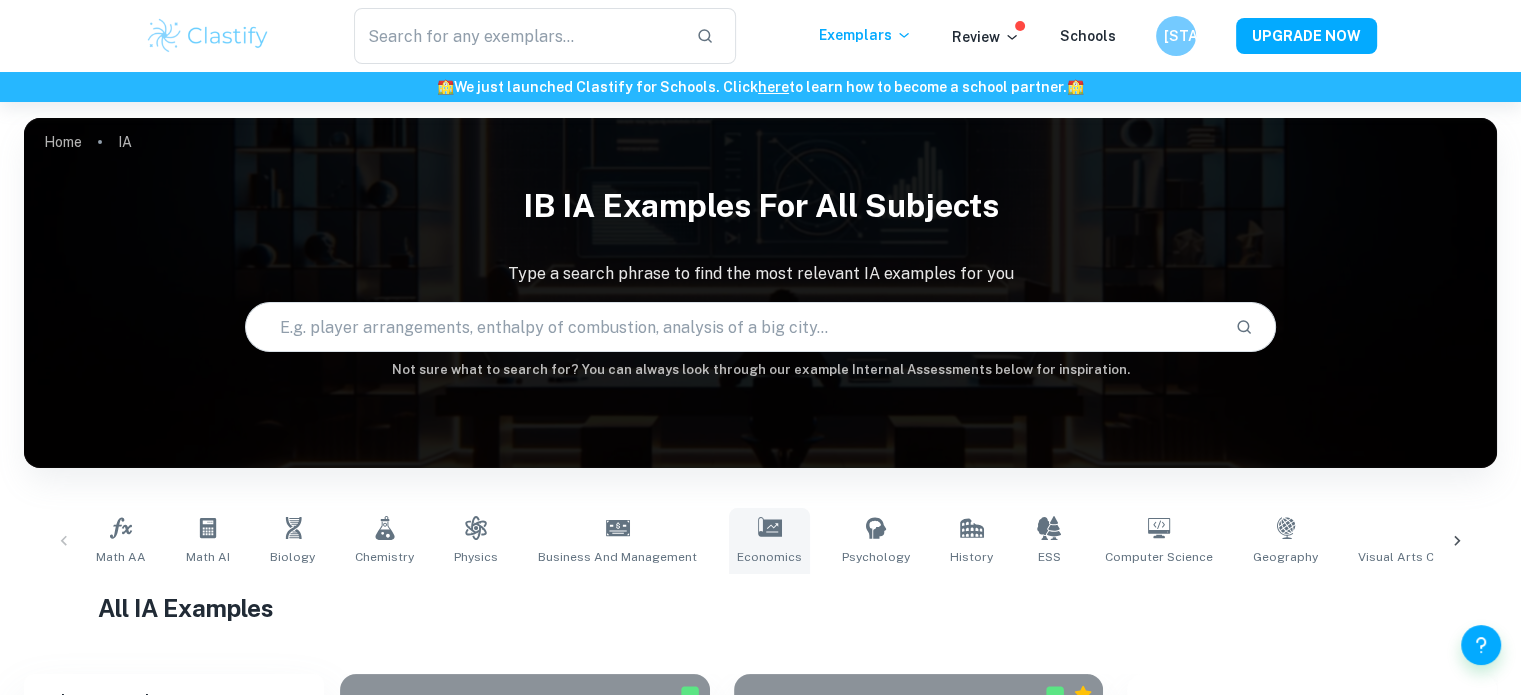click on "Economics" at bounding box center (769, 541) 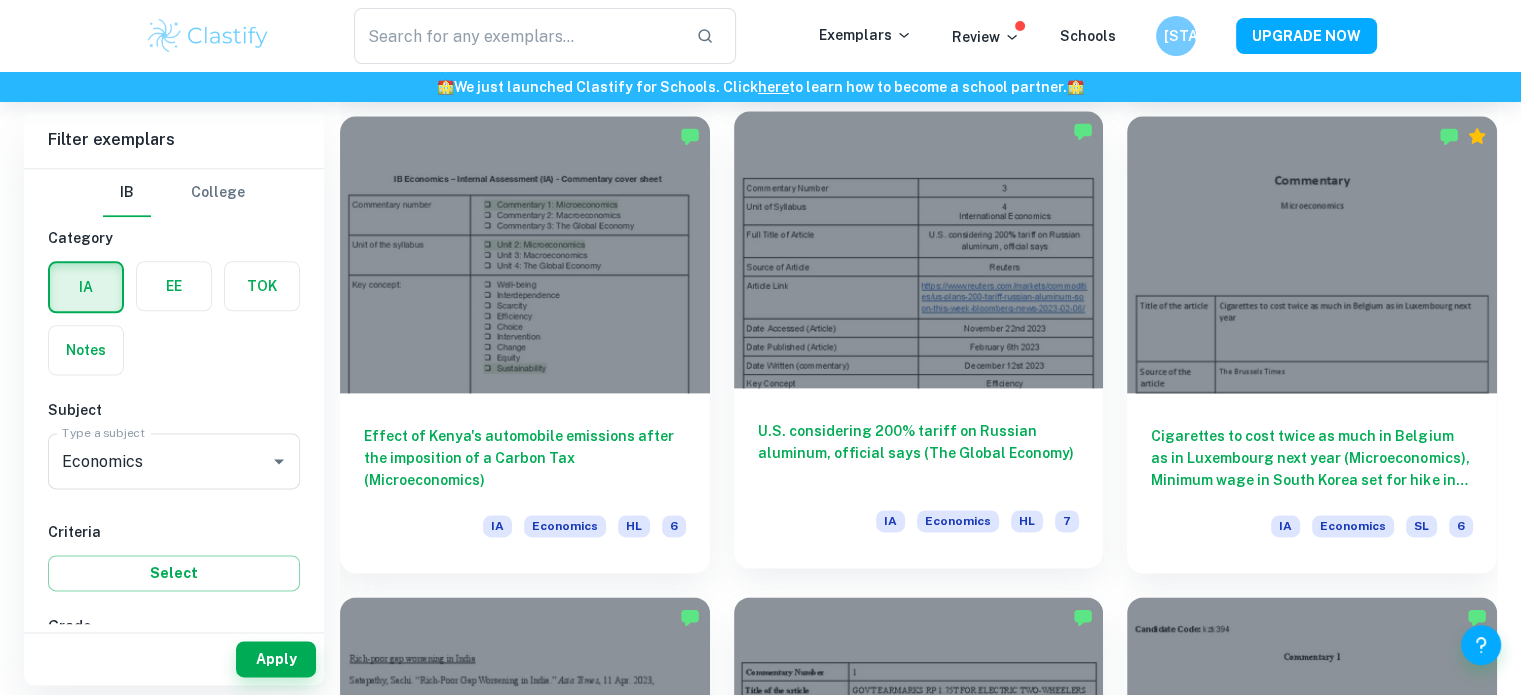 scroll, scrollTop: 2900, scrollLeft: 0, axis: vertical 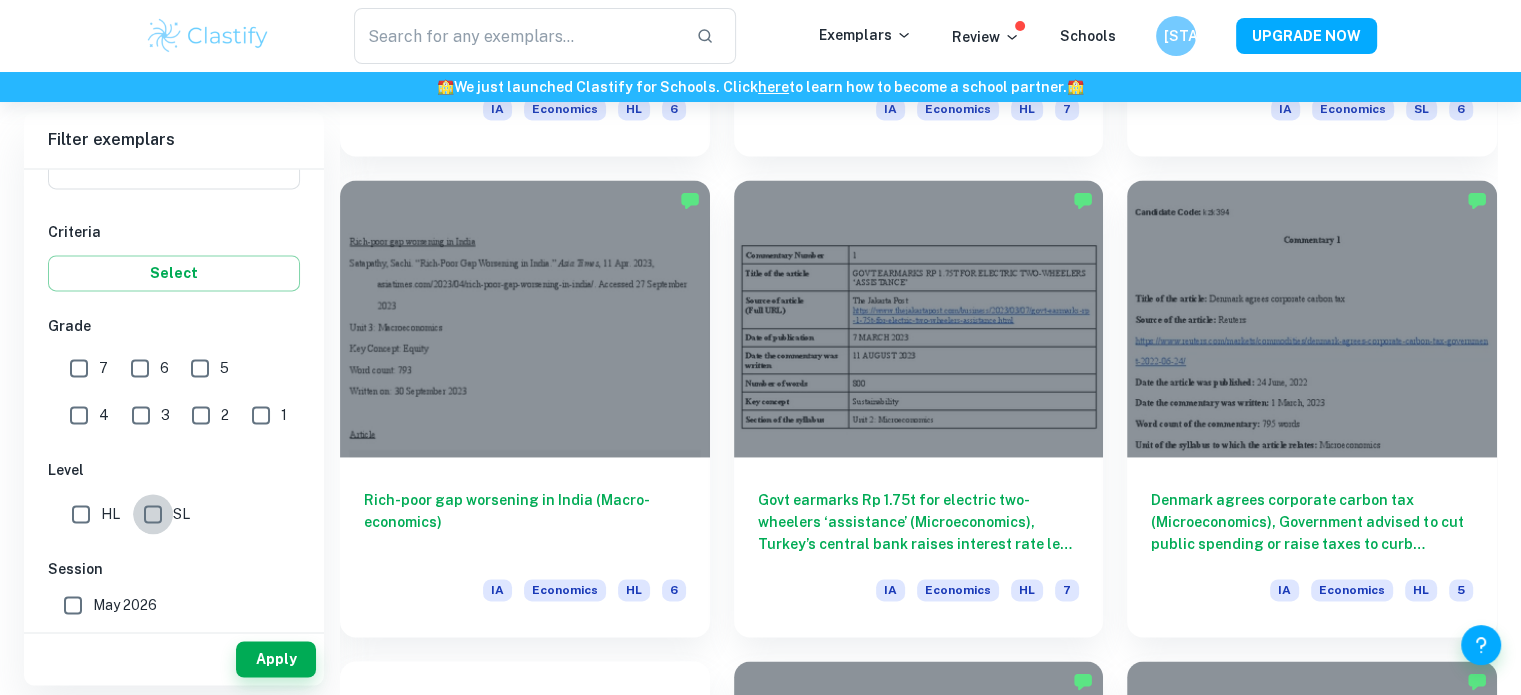 click on "SL" at bounding box center (153, 514) 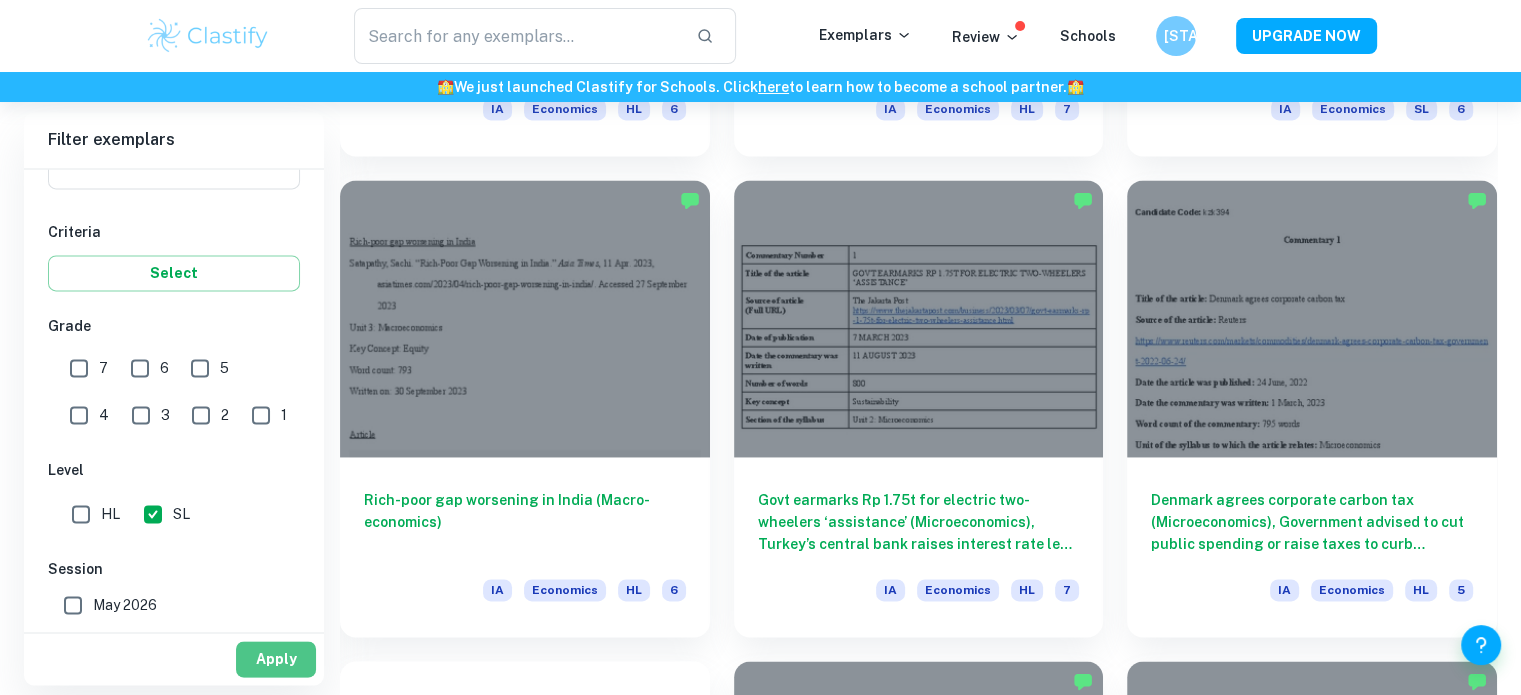 click on "Apply" at bounding box center (276, 659) 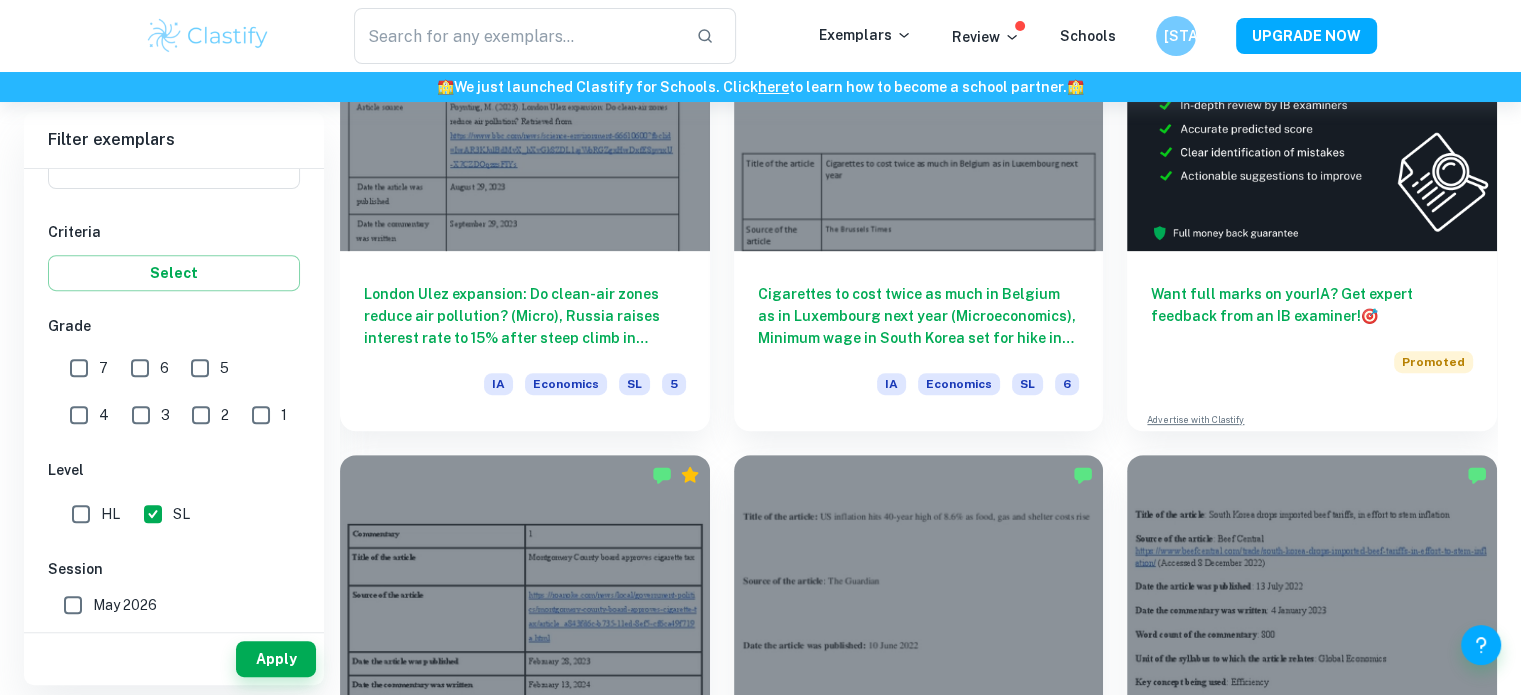 scroll, scrollTop: 900, scrollLeft: 0, axis: vertical 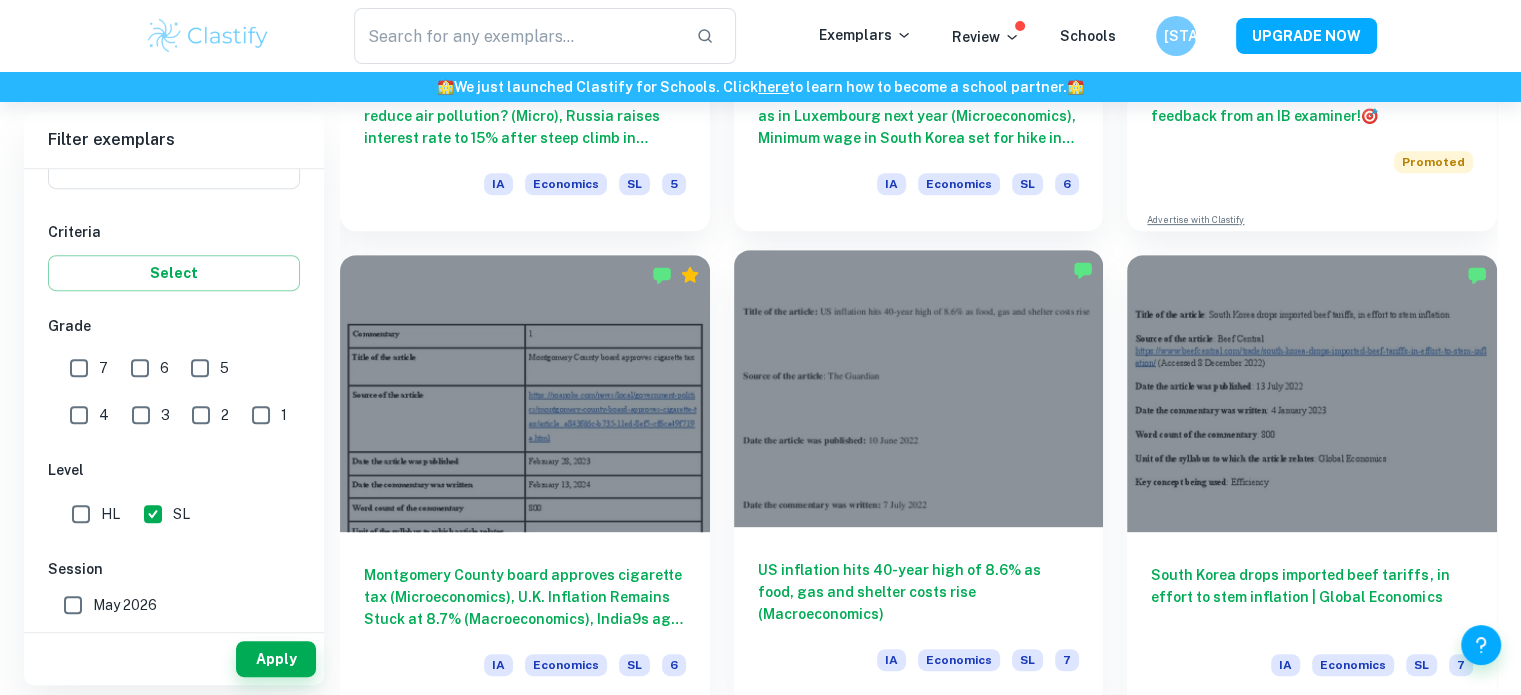 click at bounding box center (919, 388) 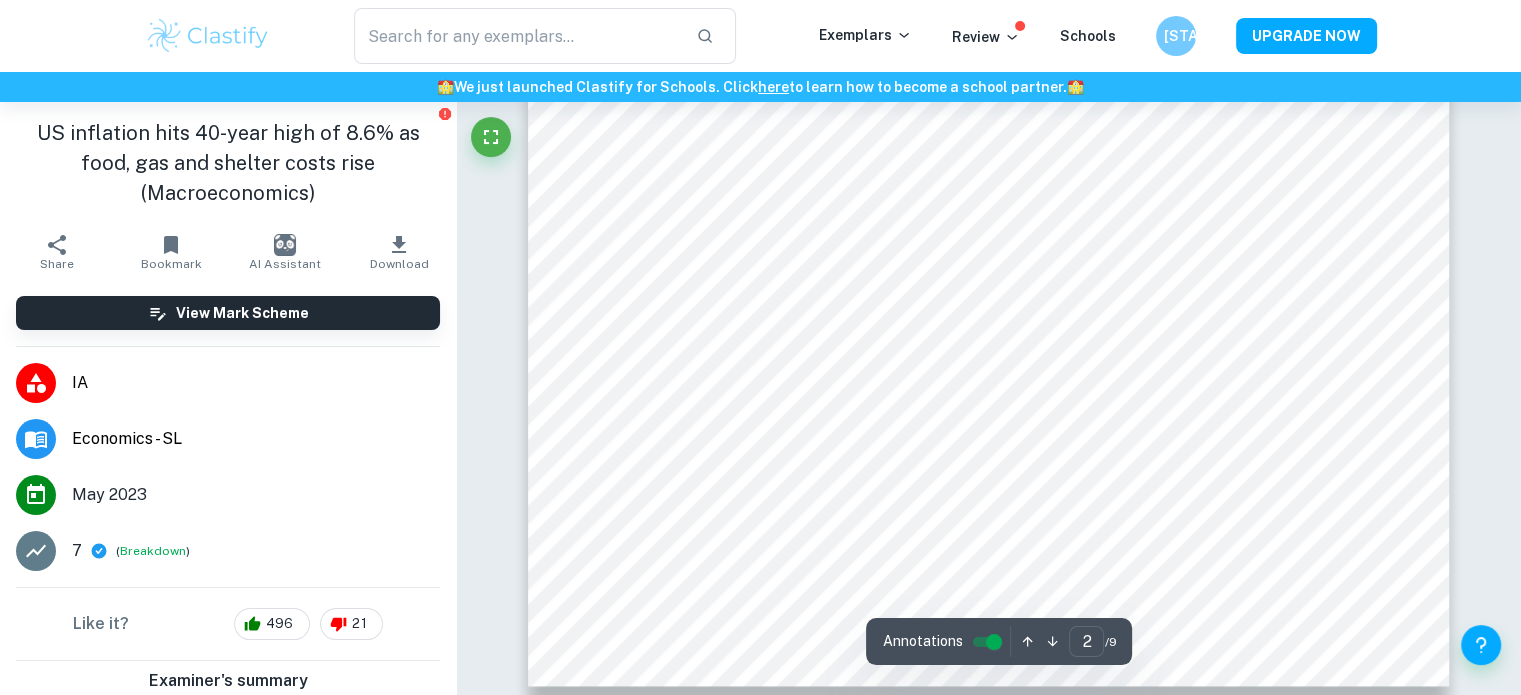 scroll, scrollTop: 2100, scrollLeft: 0, axis: vertical 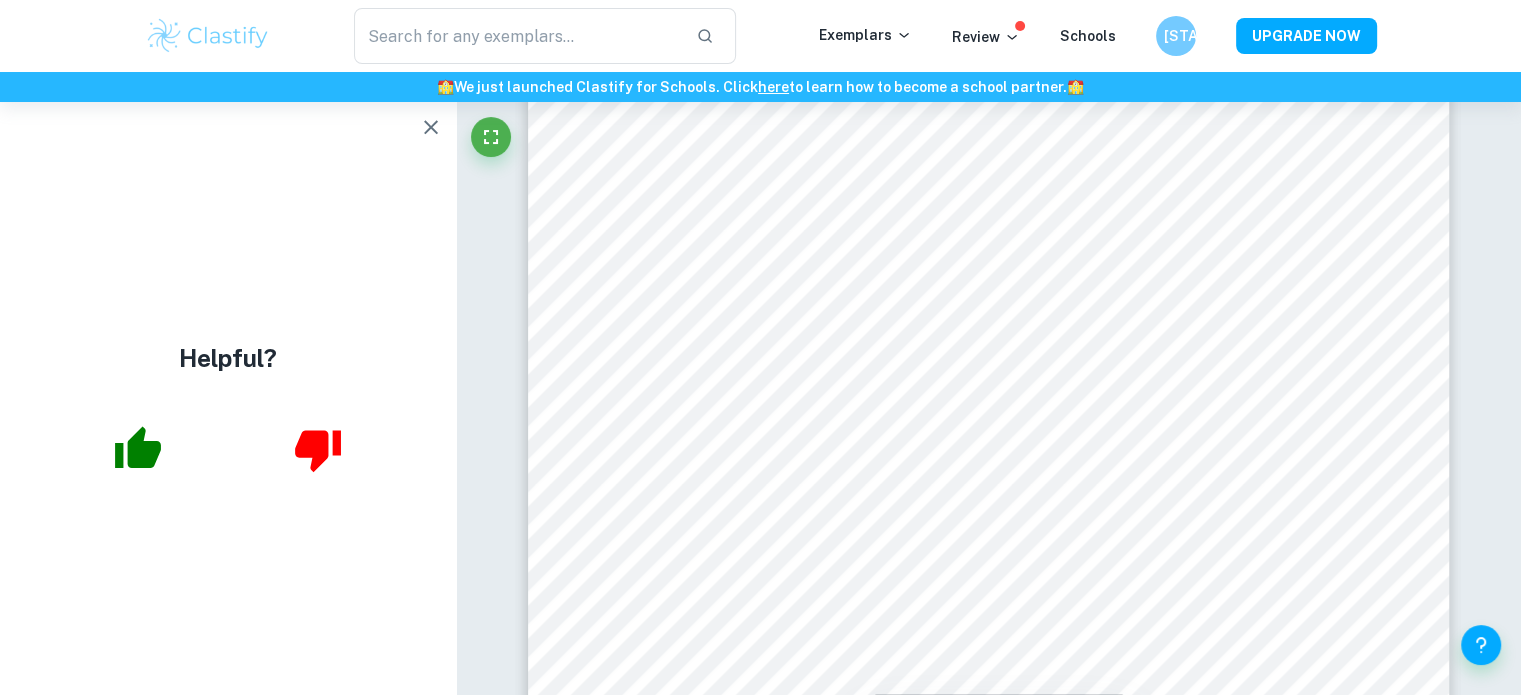 click at bounding box center [431, 127] 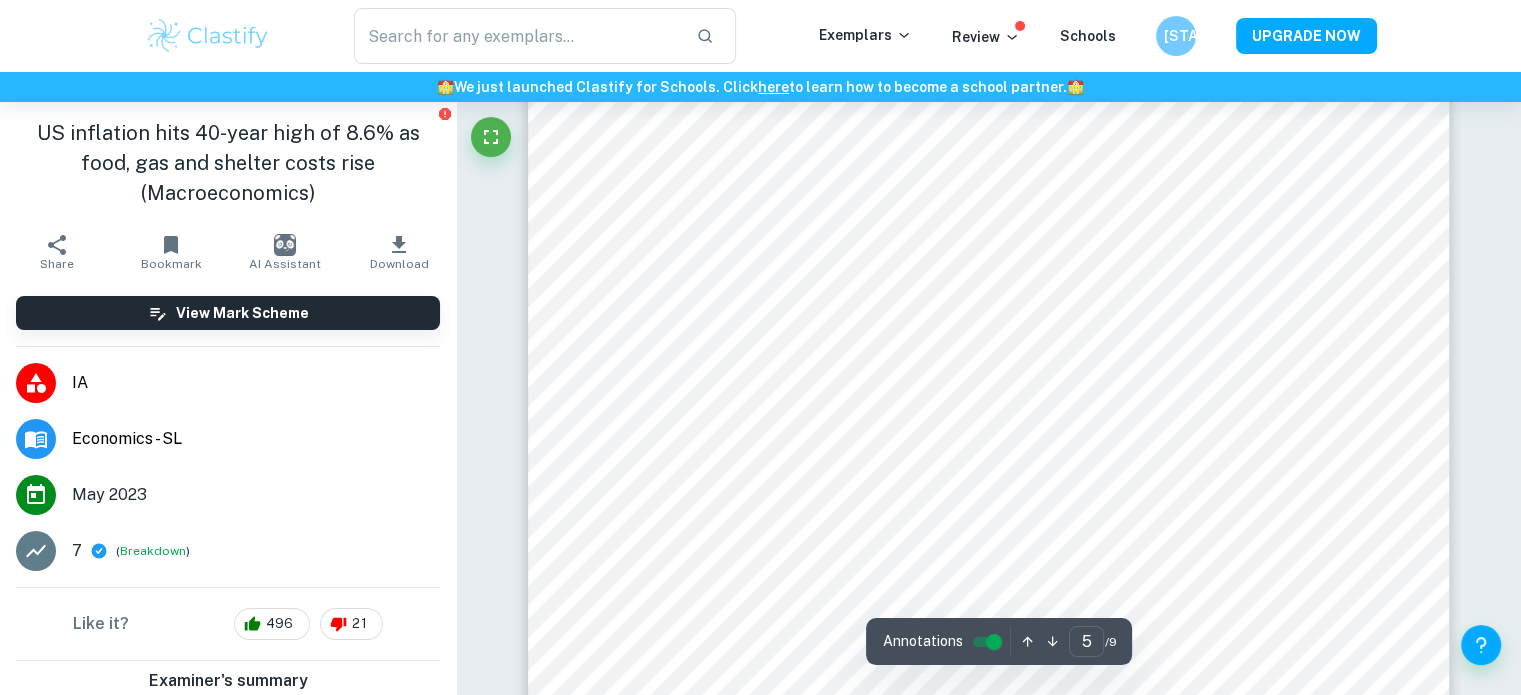 scroll, scrollTop: 5500, scrollLeft: 0, axis: vertical 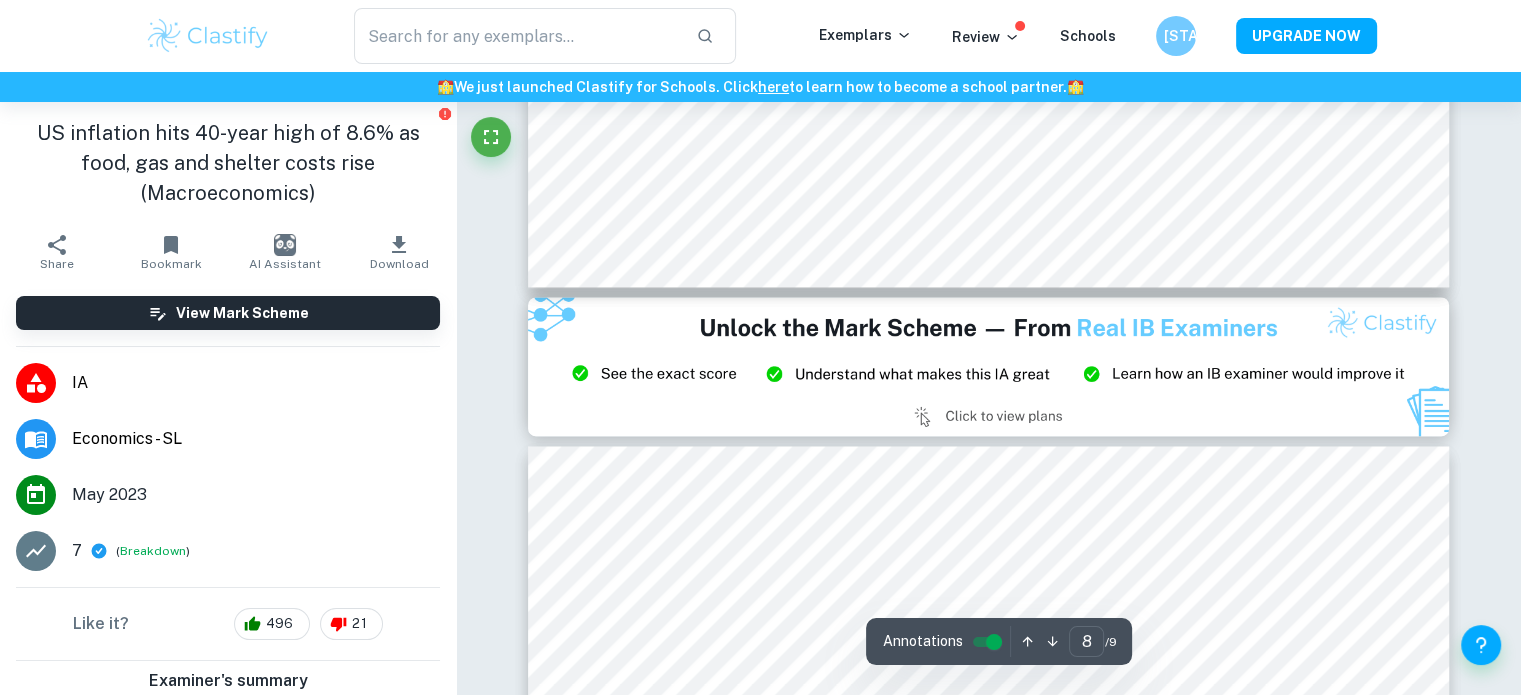 type on "9" 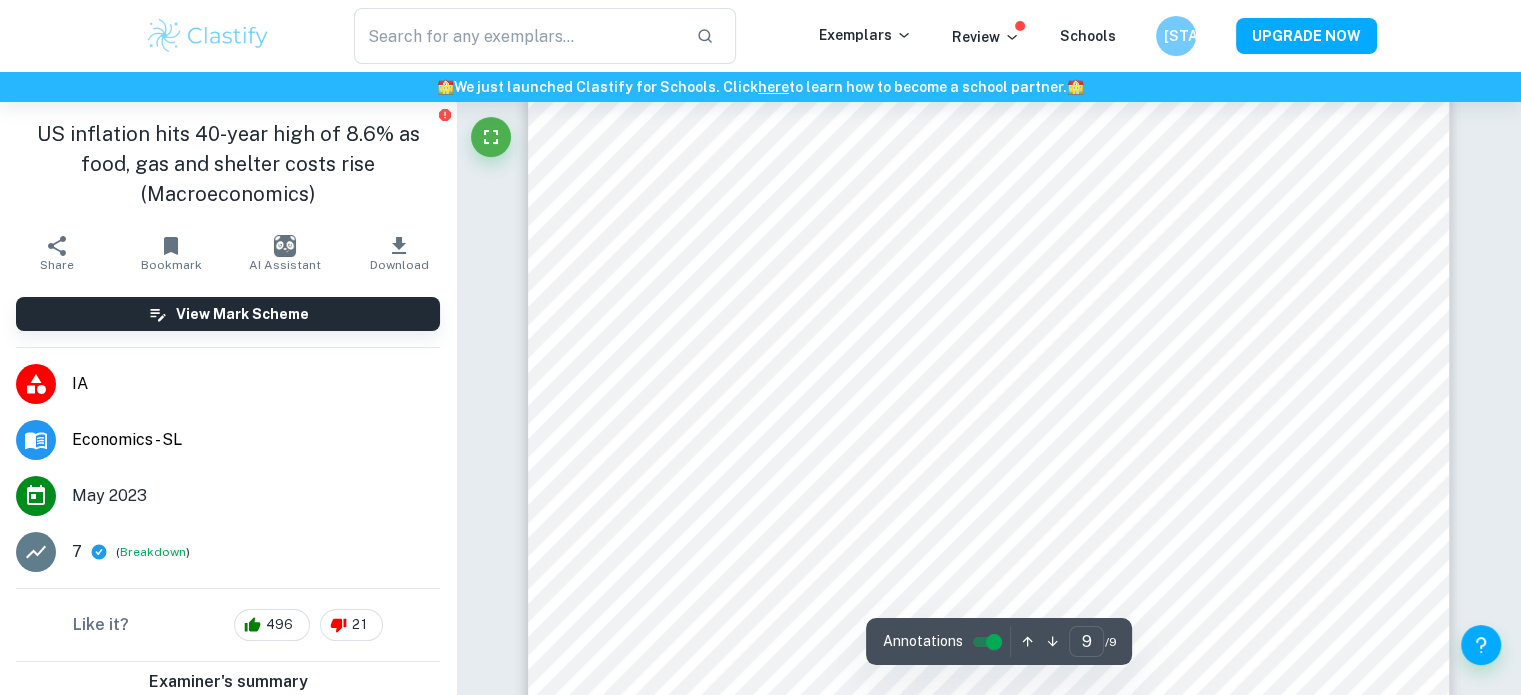 scroll, scrollTop: 10898, scrollLeft: 0, axis: vertical 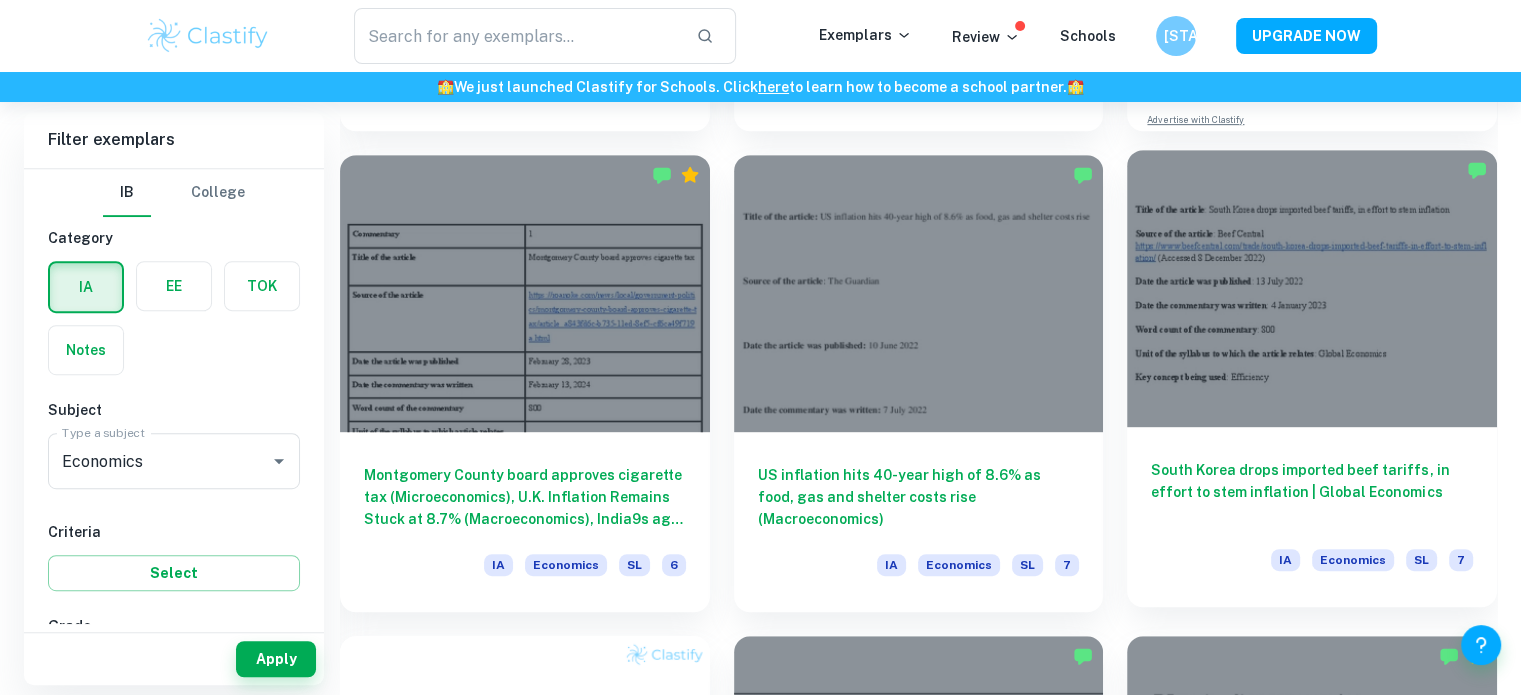 click at bounding box center (1312, 288) 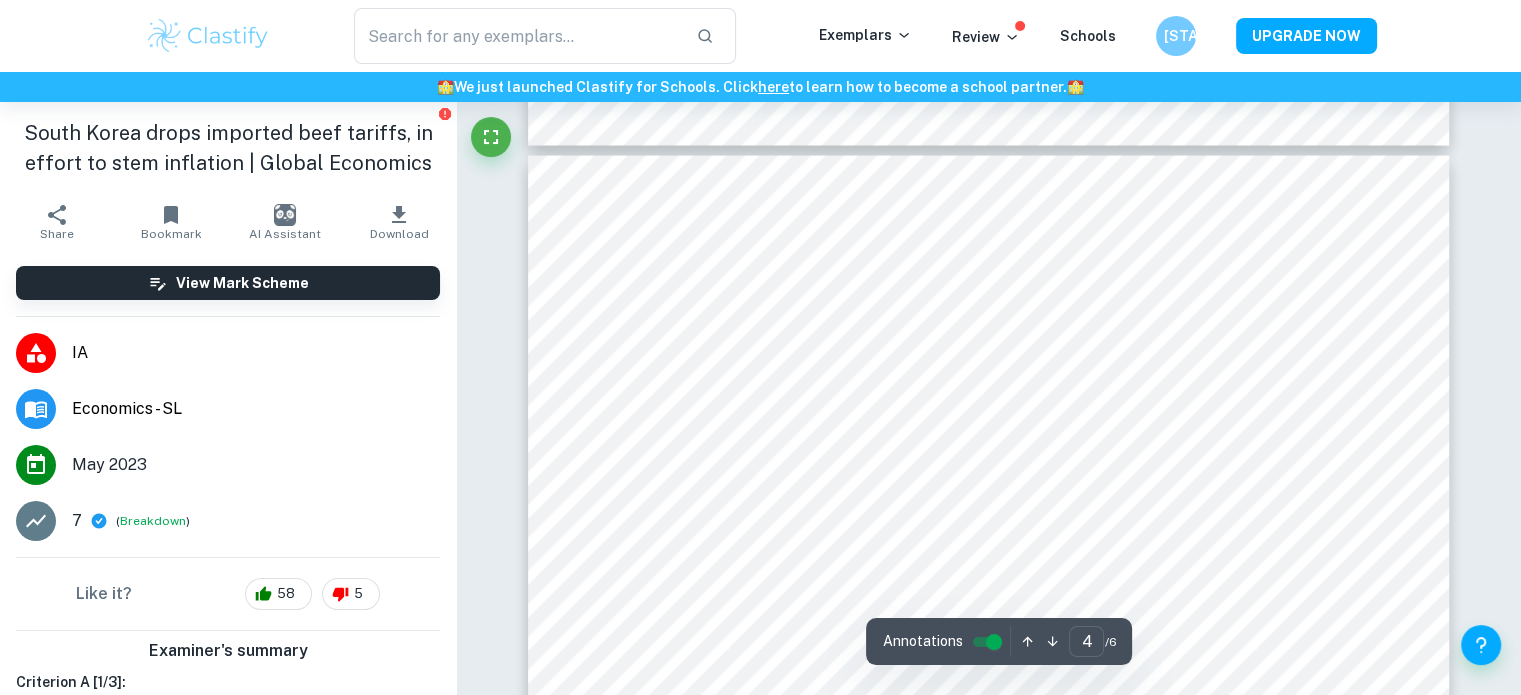 scroll, scrollTop: 4000, scrollLeft: 0, axis: vertical 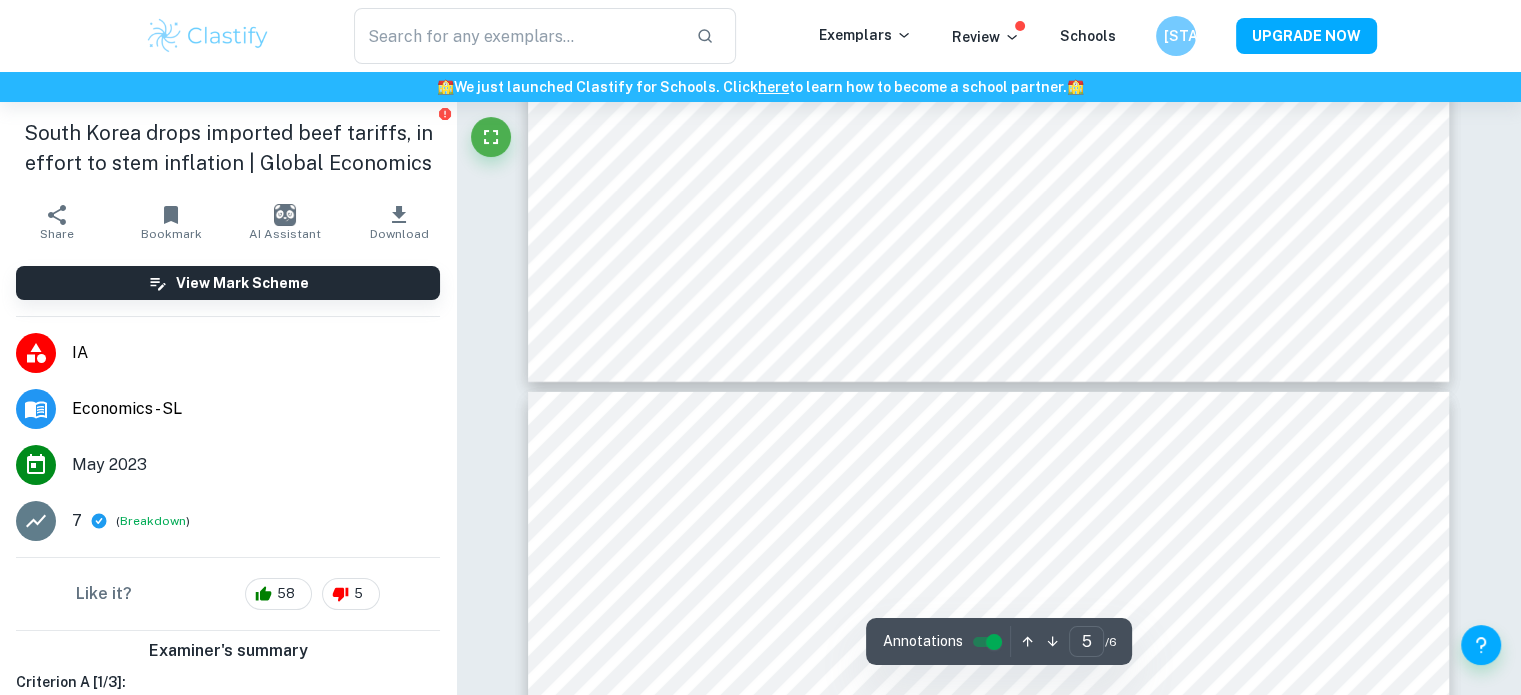 type on "6" 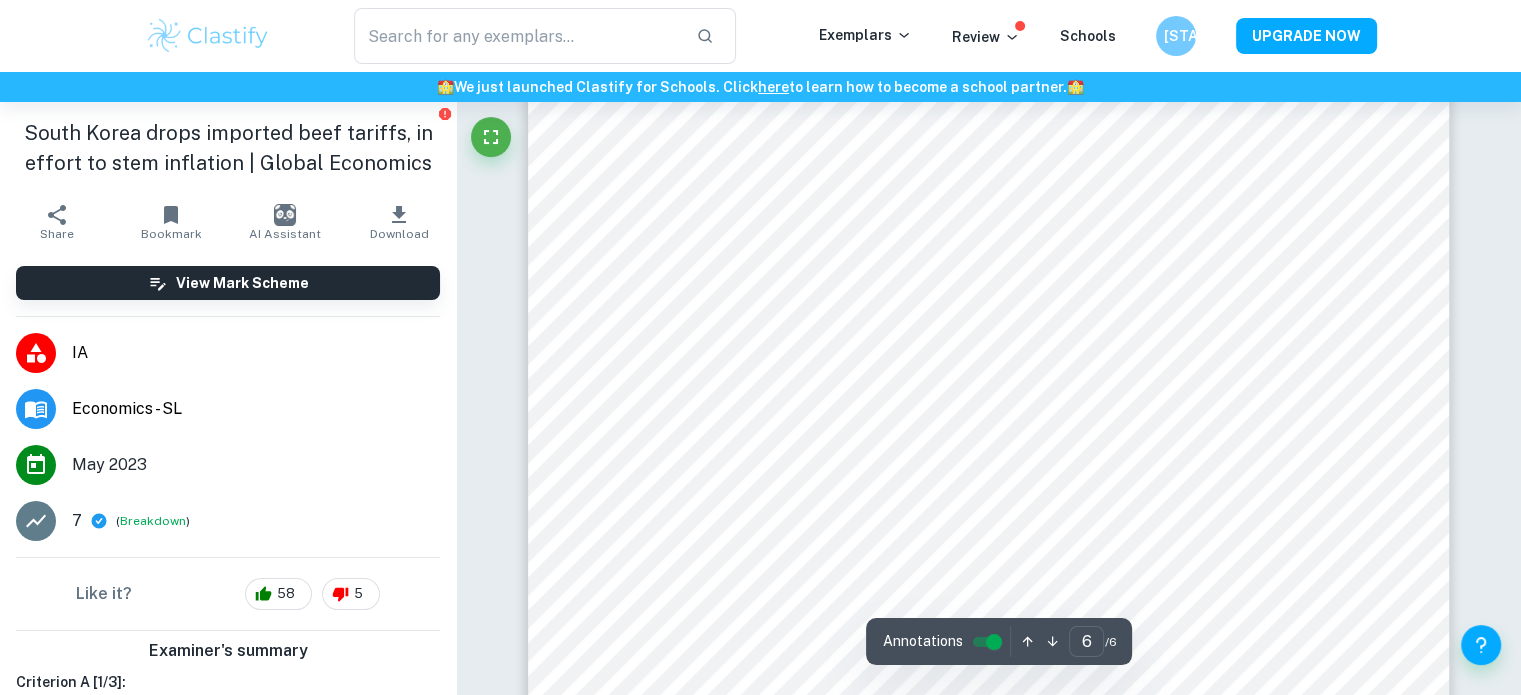scroll, scrollTop: 6900, scrollLeft: 0, axis: vertical 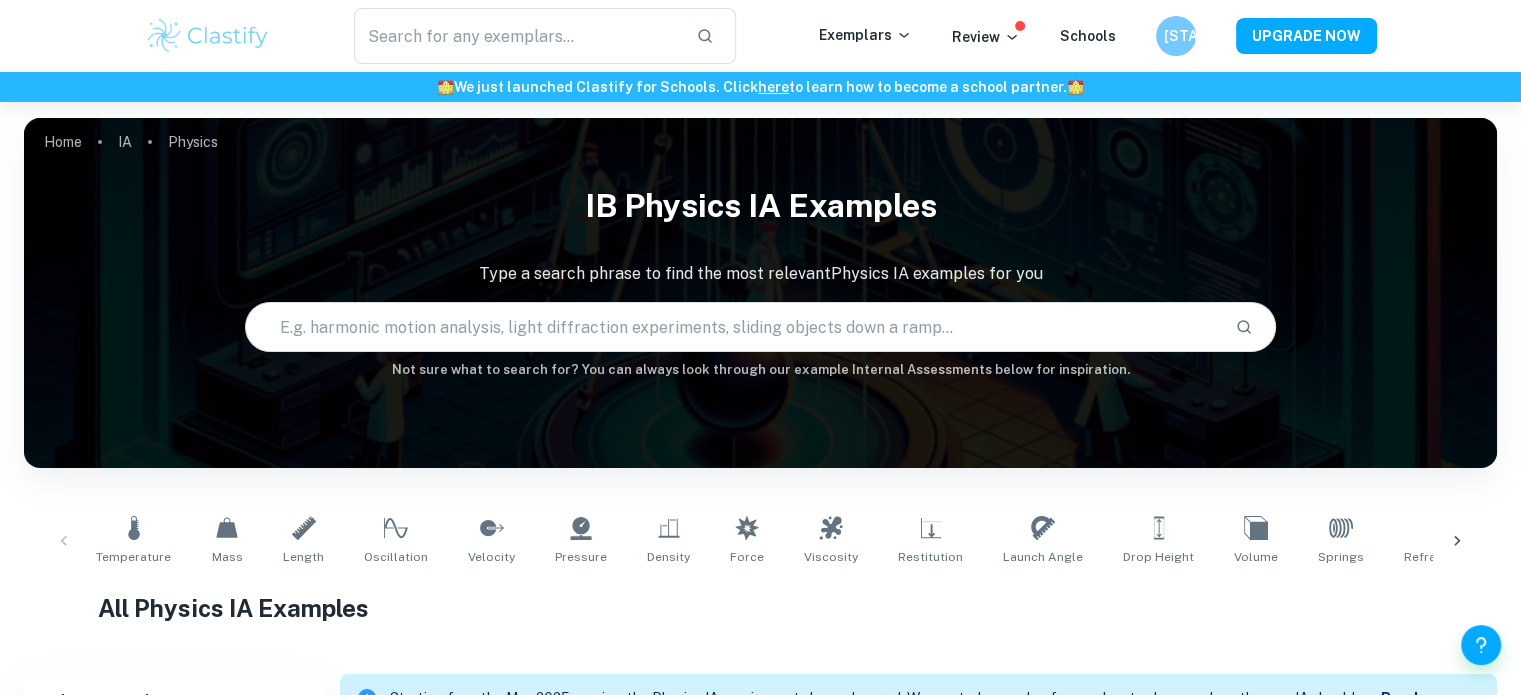 click on "IA" at bounding box center [125, 142] 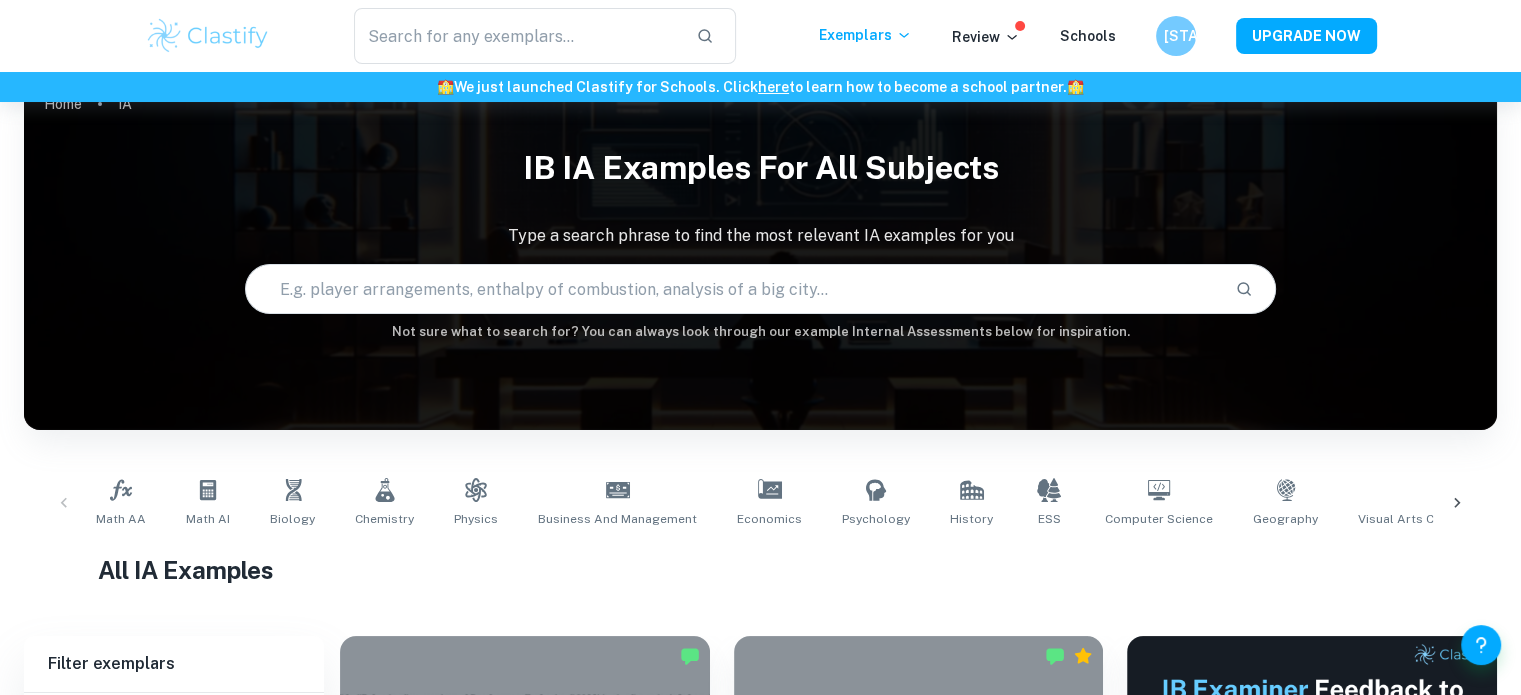 scroll, scrollTop: 400, scrollLeft: 0, axis: vertical 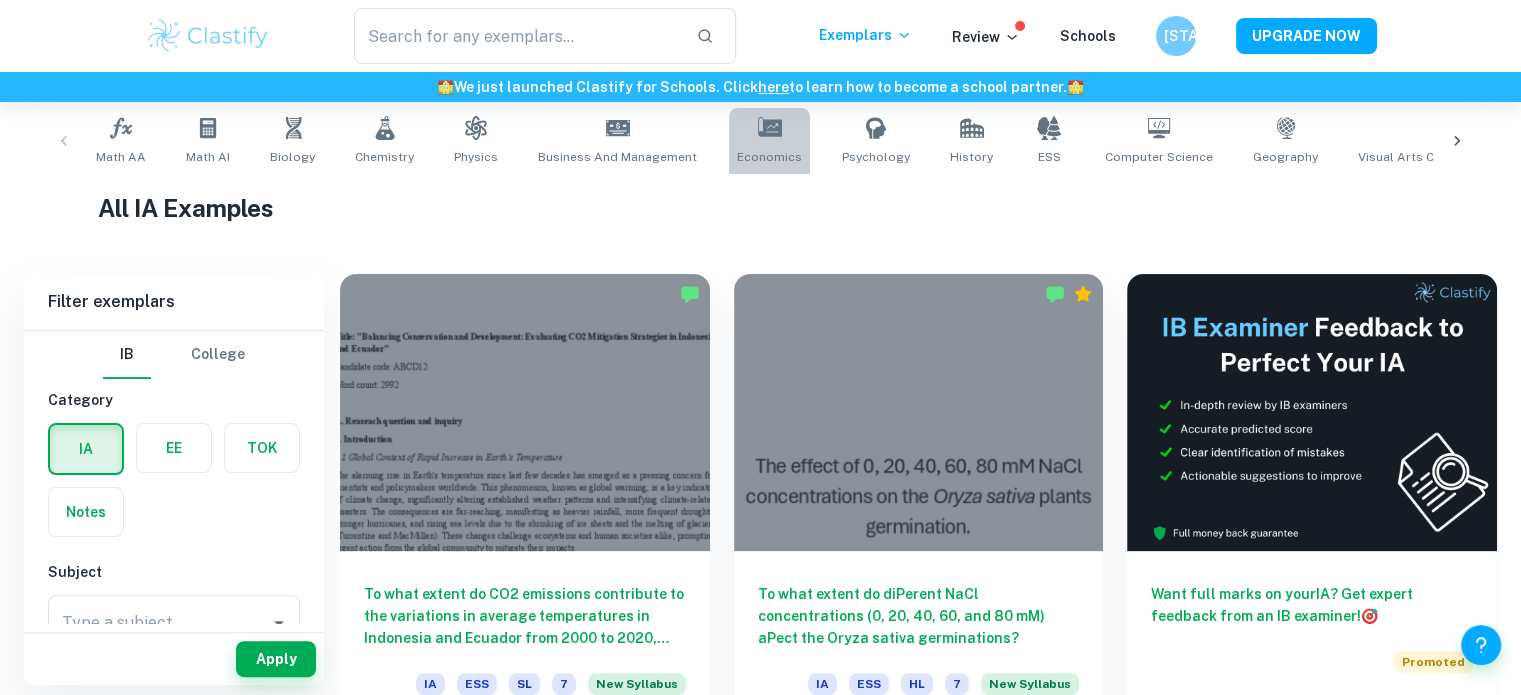 click on "Economics" at bounding box center [769, 157] 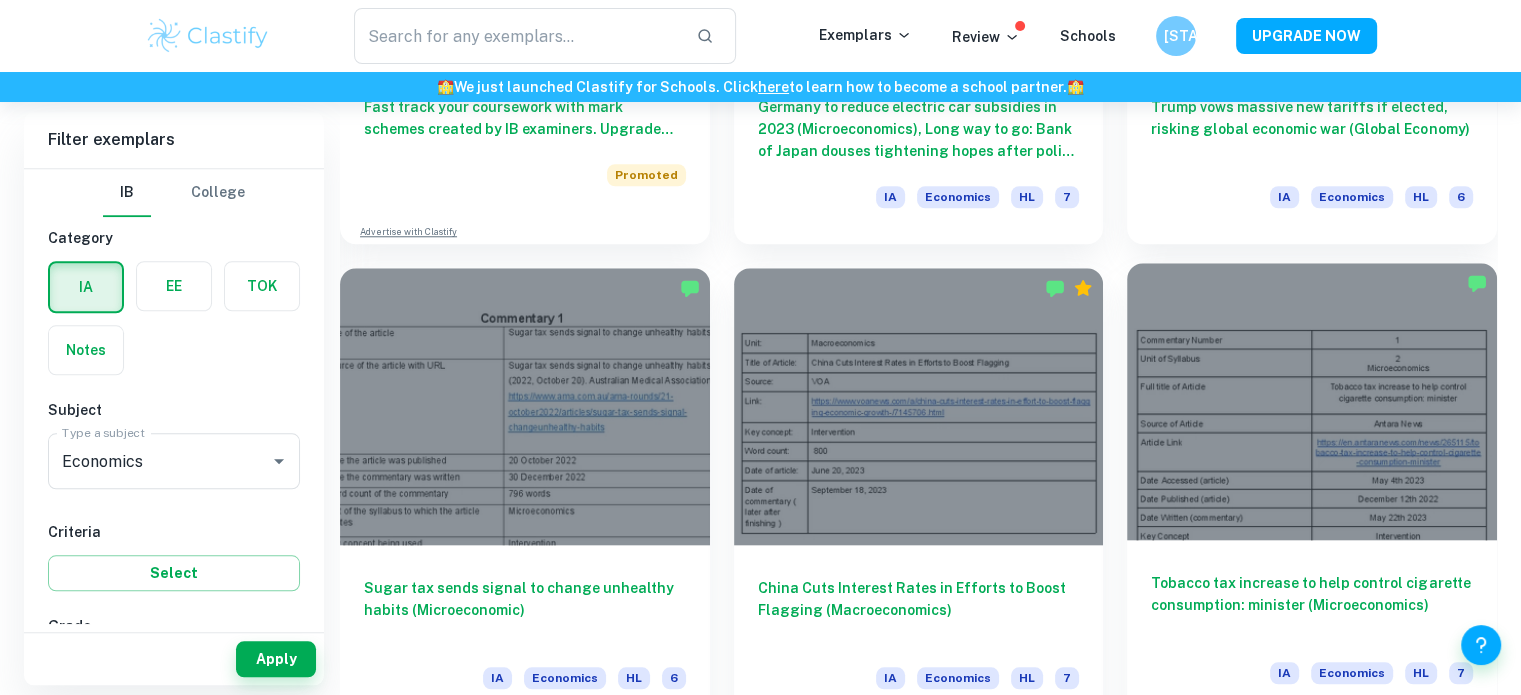 scroll, scrollTop: 2000, scrollLeft: 0, axis: vertical 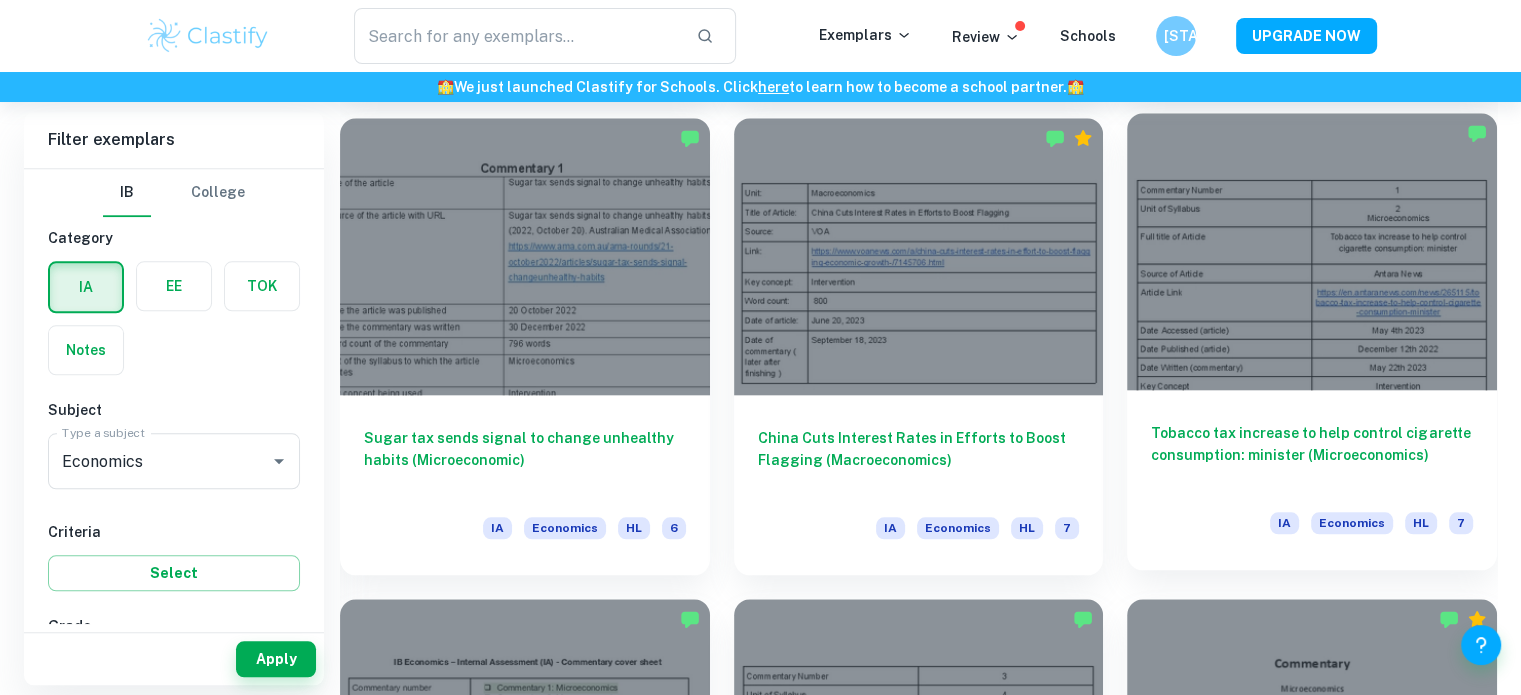 click at bounding box center (1312, 251) 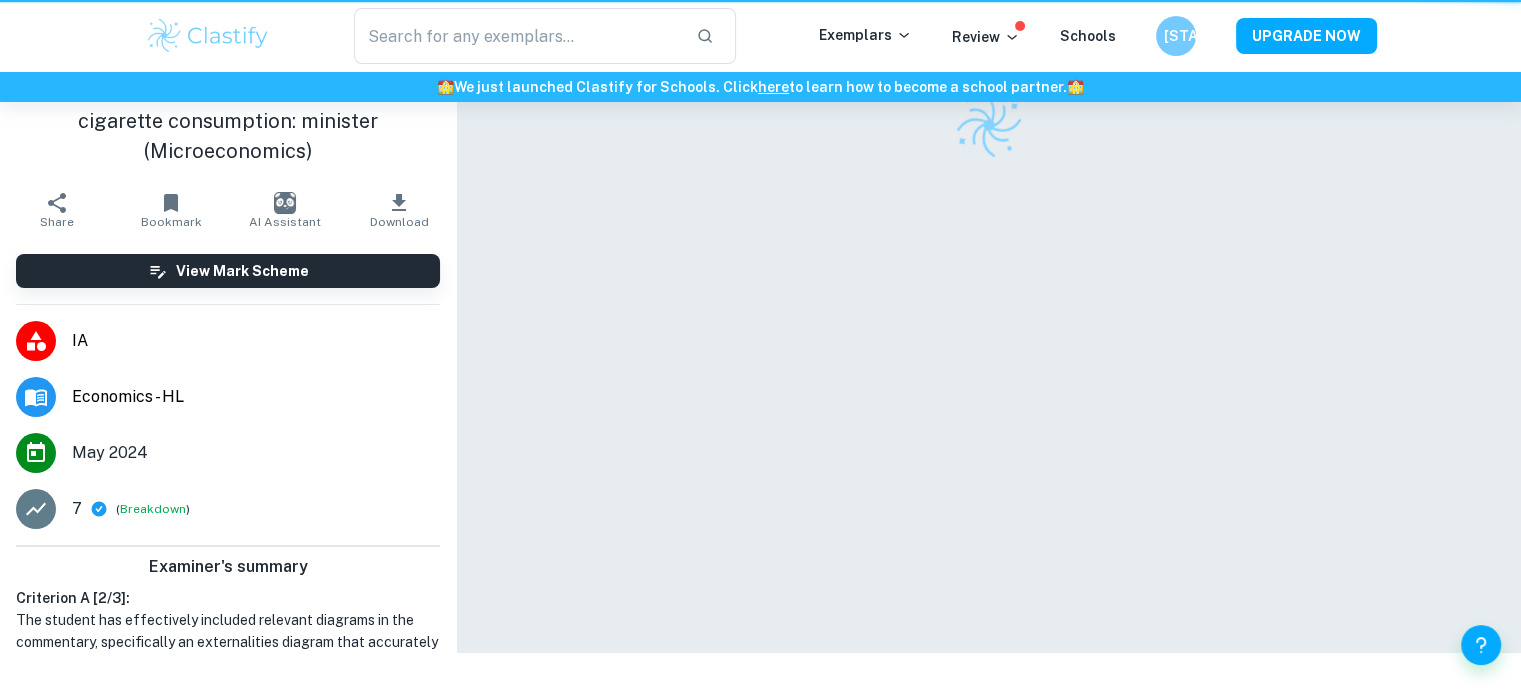 scroll, scrollTop: 0, scrollLeft: 0, axis: both 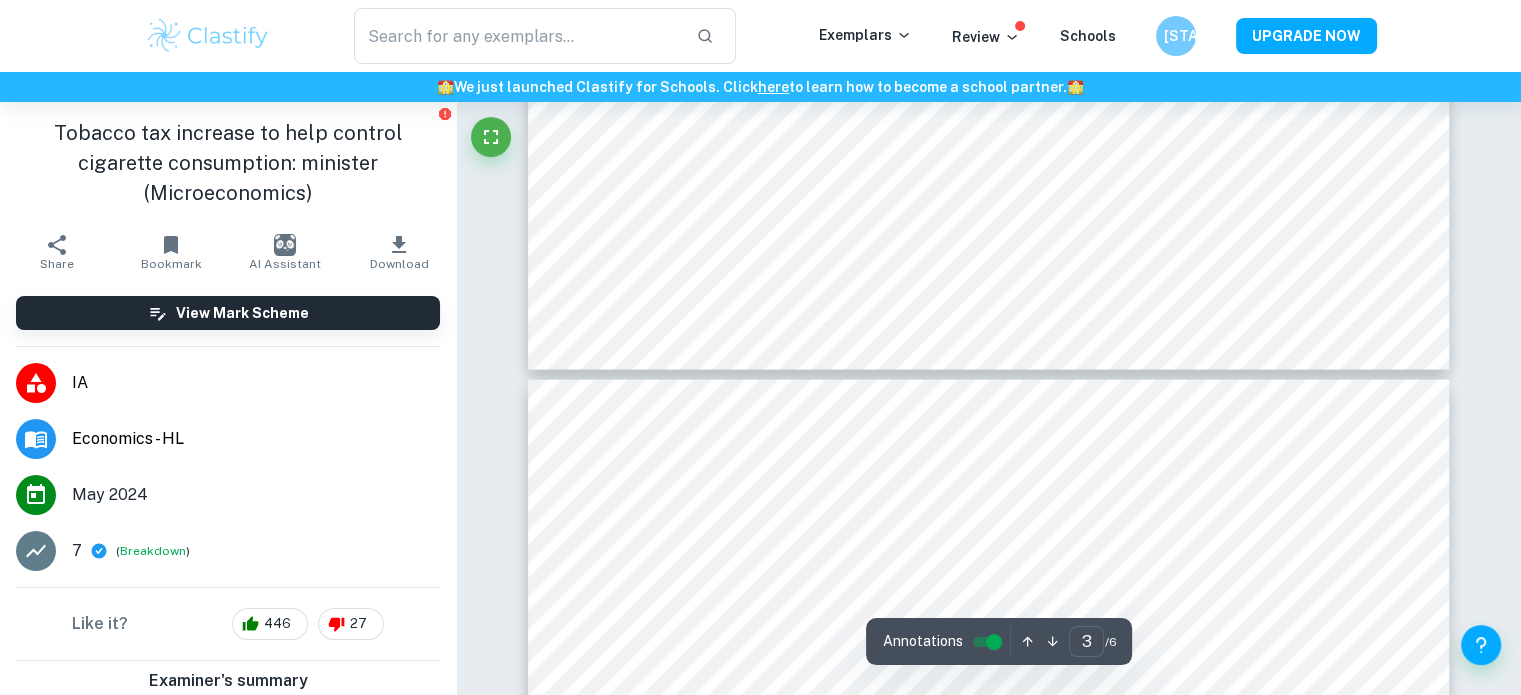 type on "4" 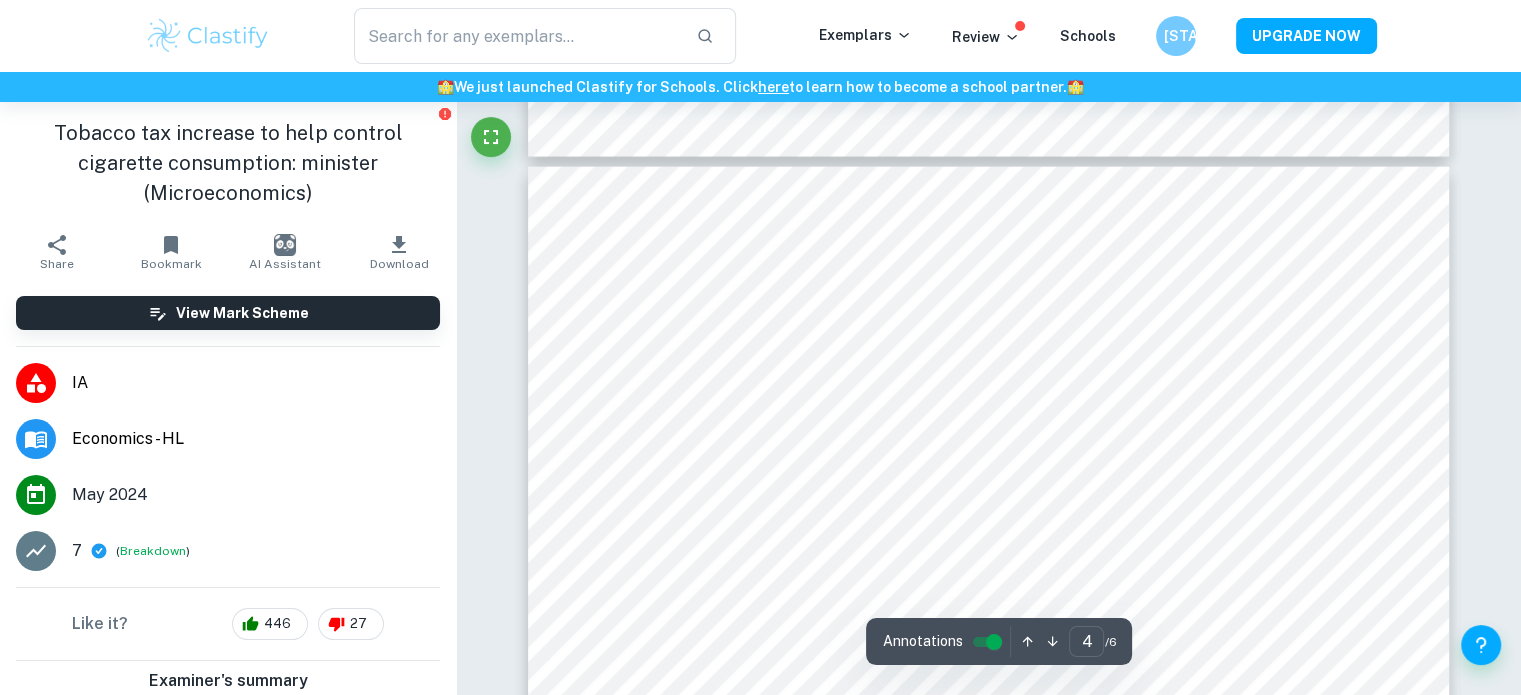 scroll, scrollTop: 4500, scrollLeft: 0, axis: vertical 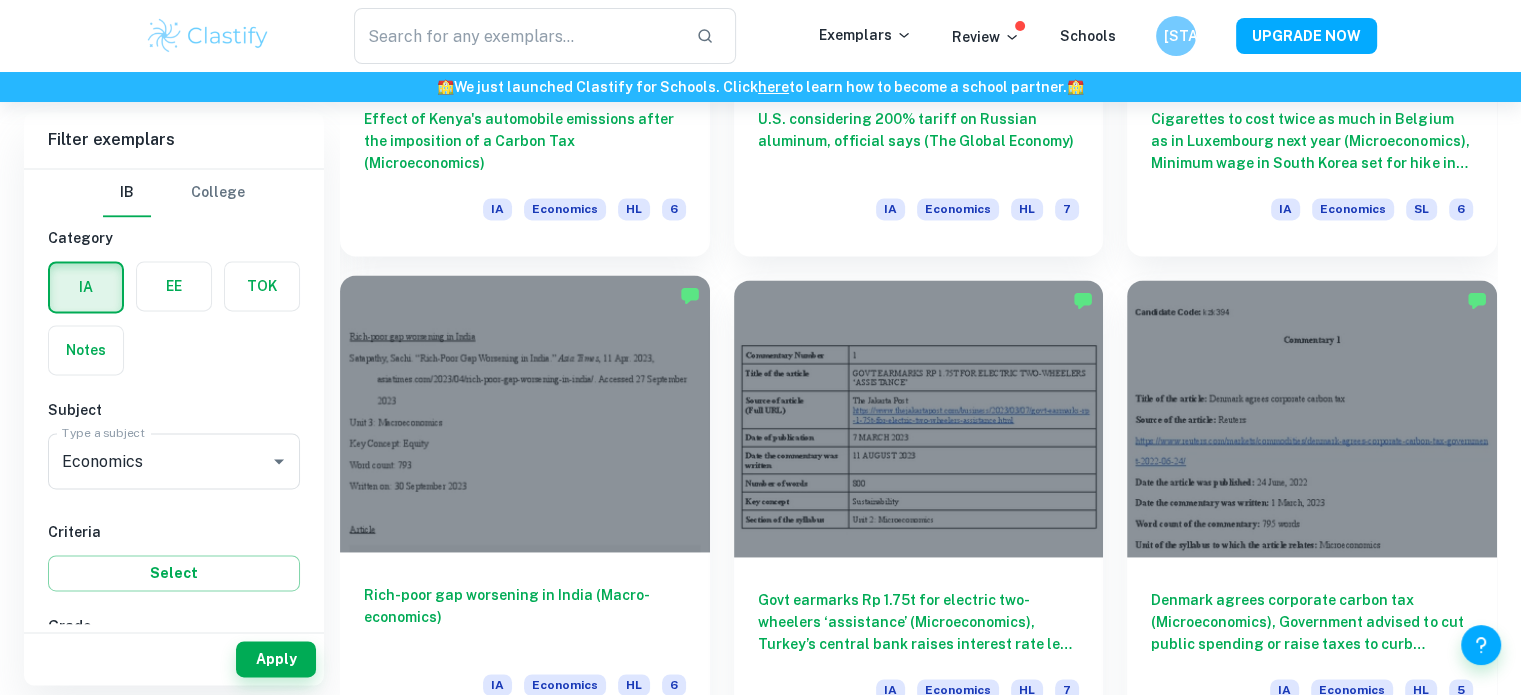 click at bounding box center [525, 413] 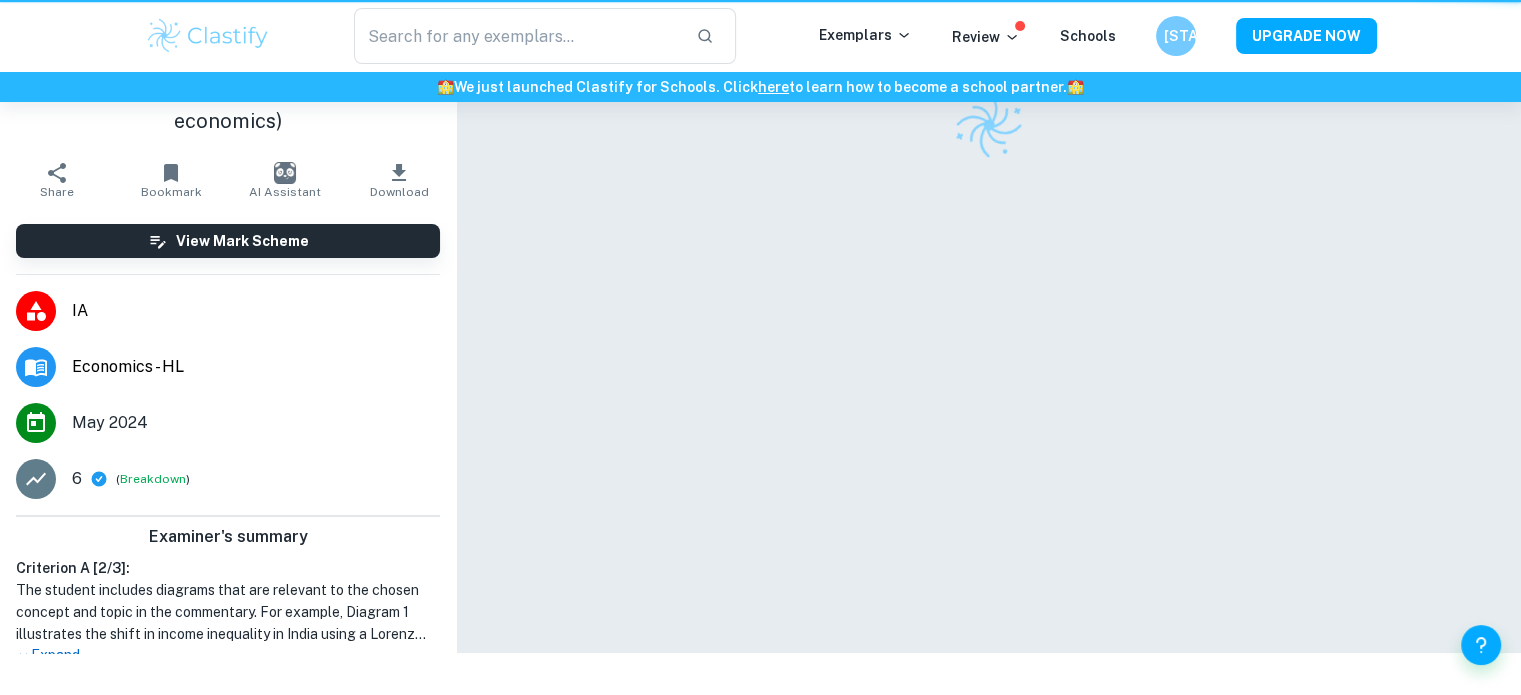 scroll, scrollTop: 0, scrollLeft: 0, axis: both 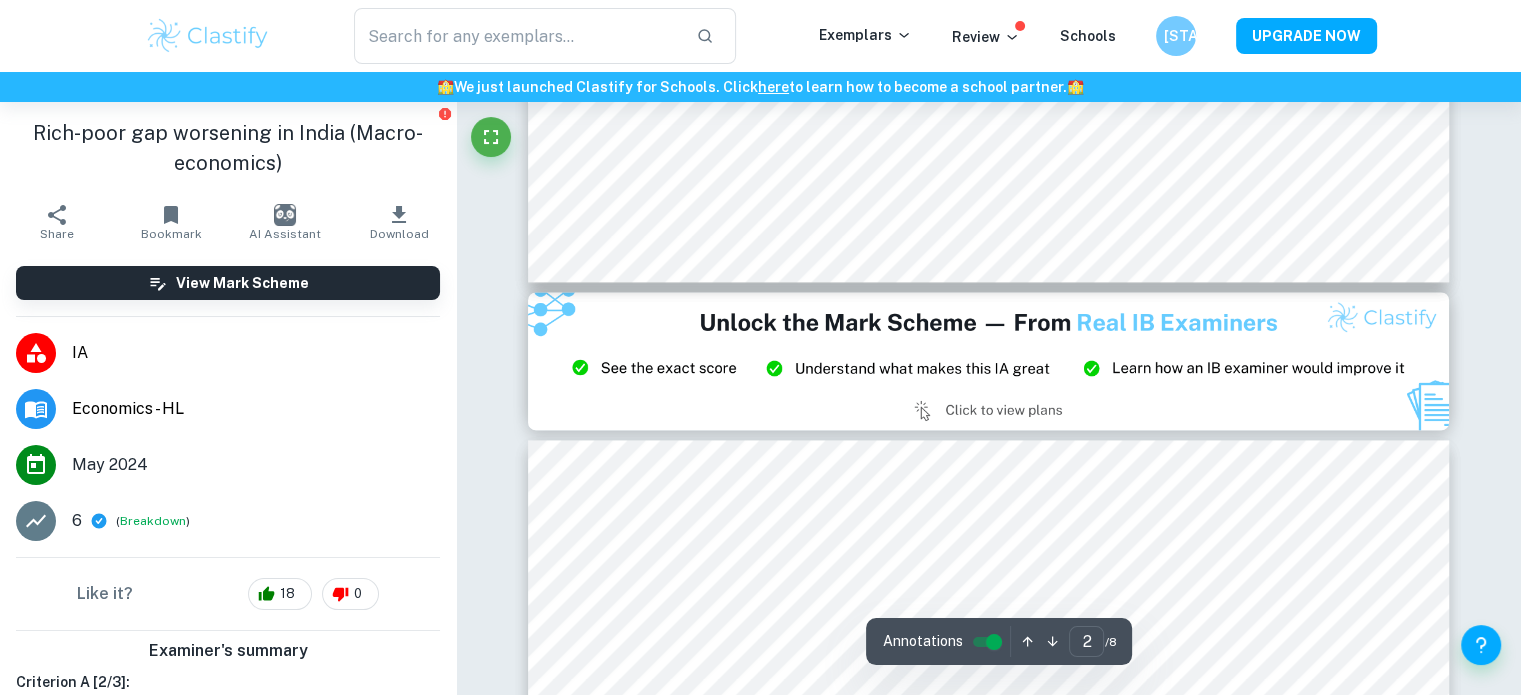 type on "3" 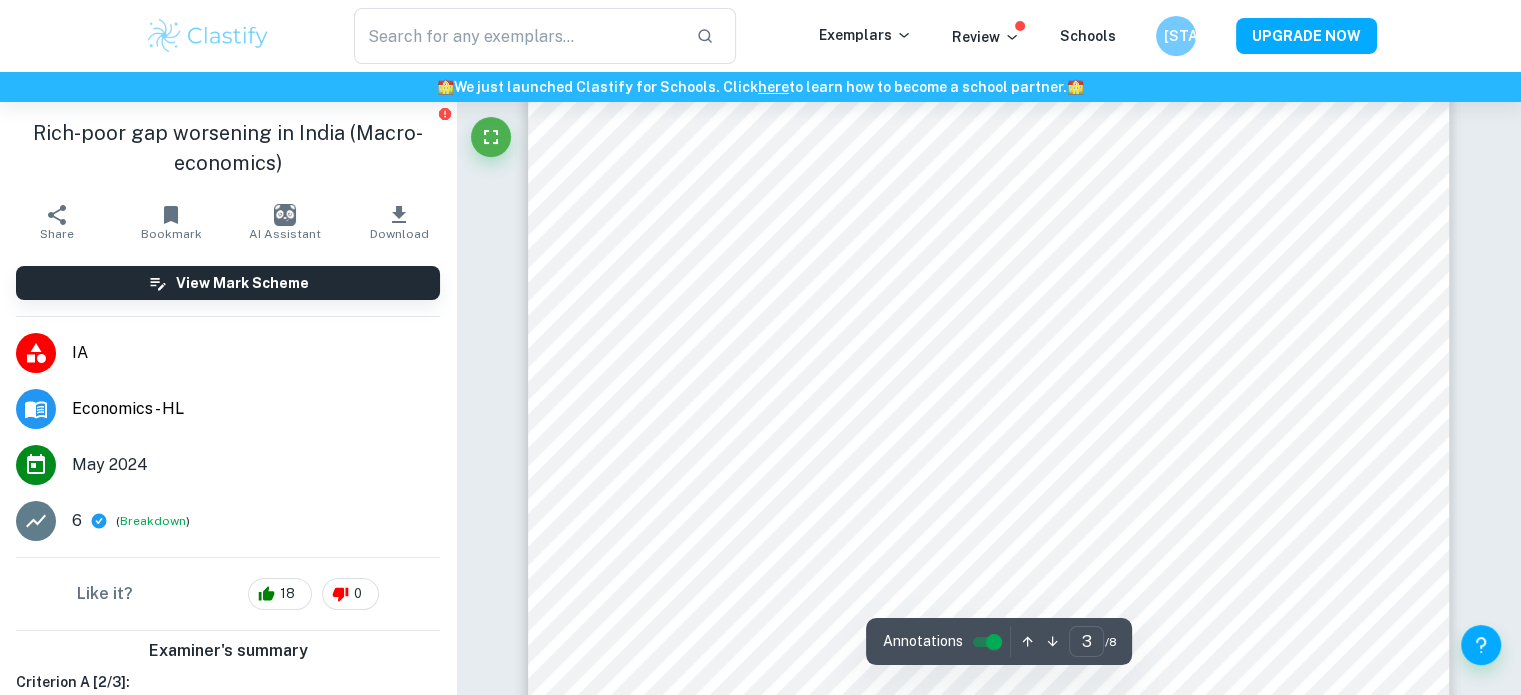scroll, scrollTop: 3700, scrollLeft: 0, axis: vertical 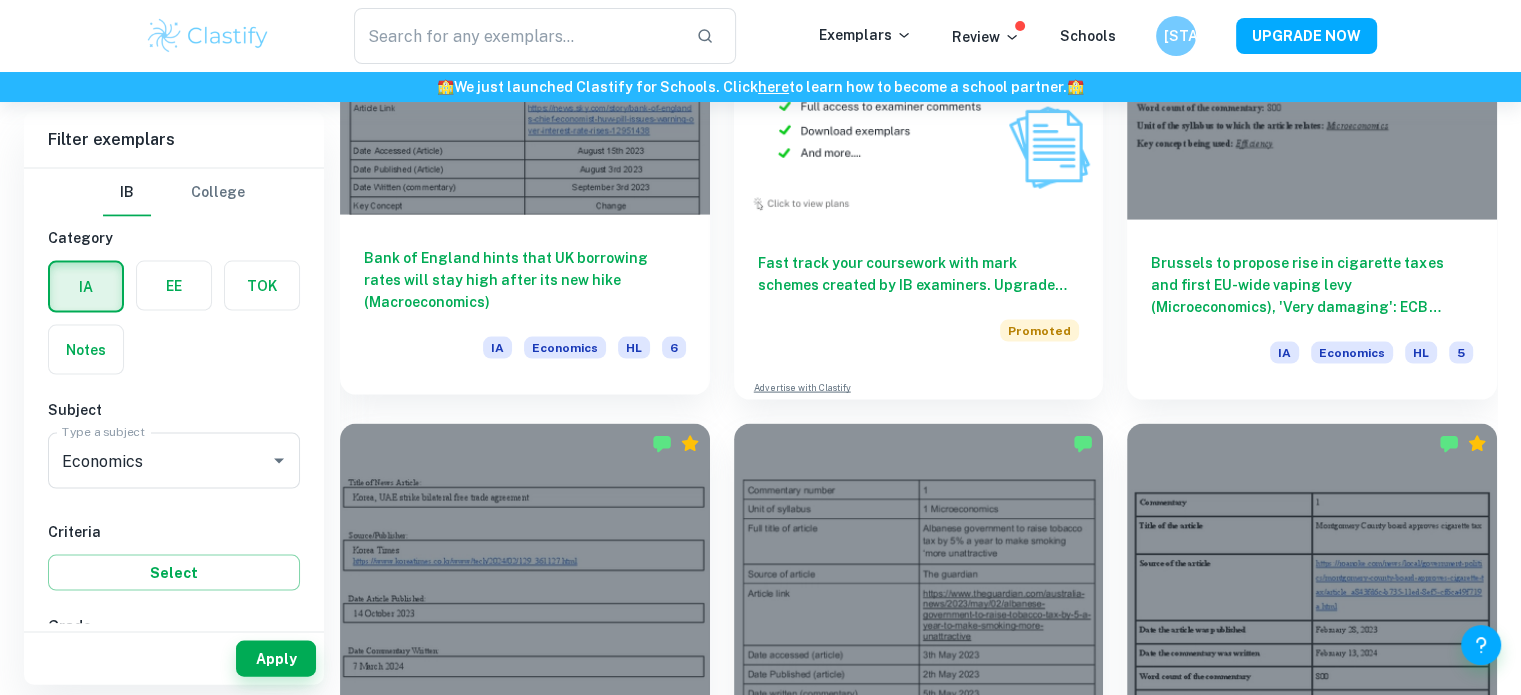 click on "Bank of England hints that UK borrowing rates will stay high after its new hike (Macroeconomics) IA Economics HL 6" at bounding box center (525, 305) 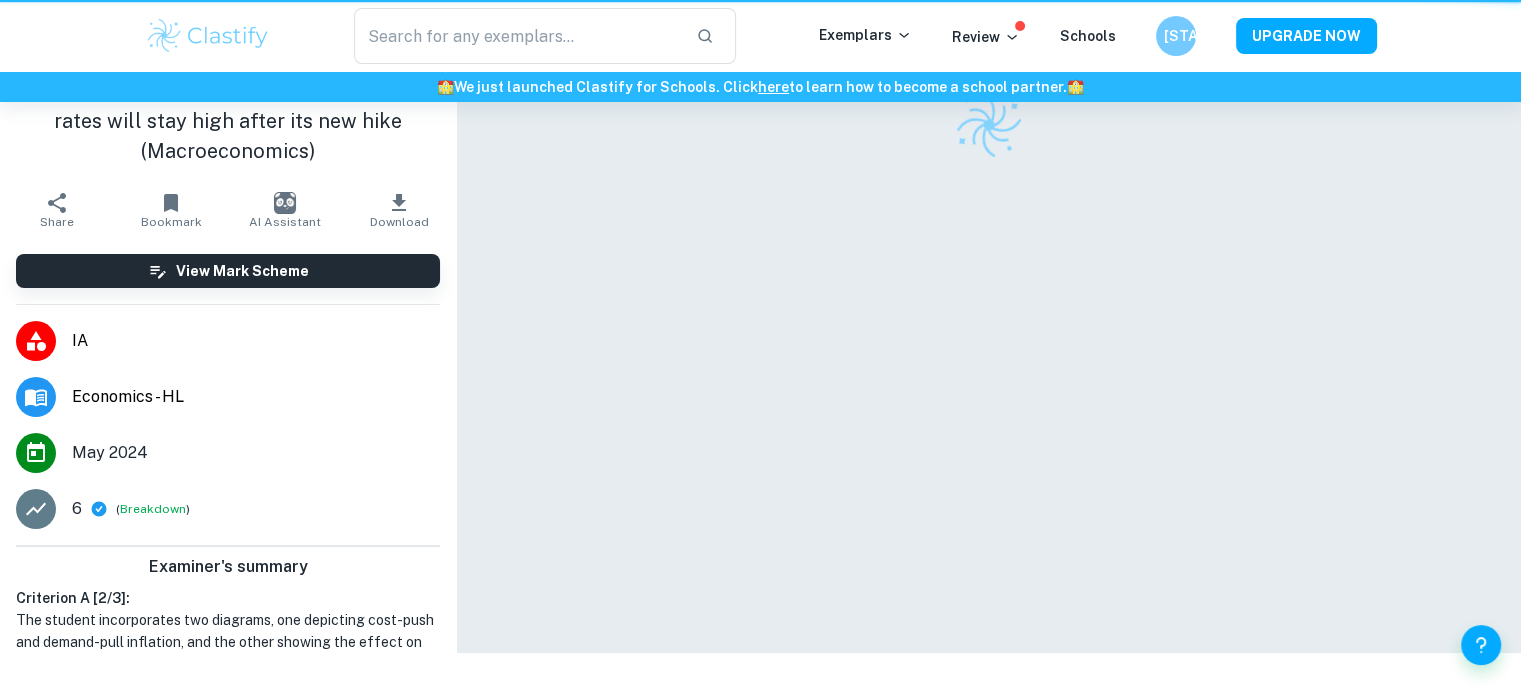 scroll, scrollTop: 0, scrollLeft: 0, axis: both 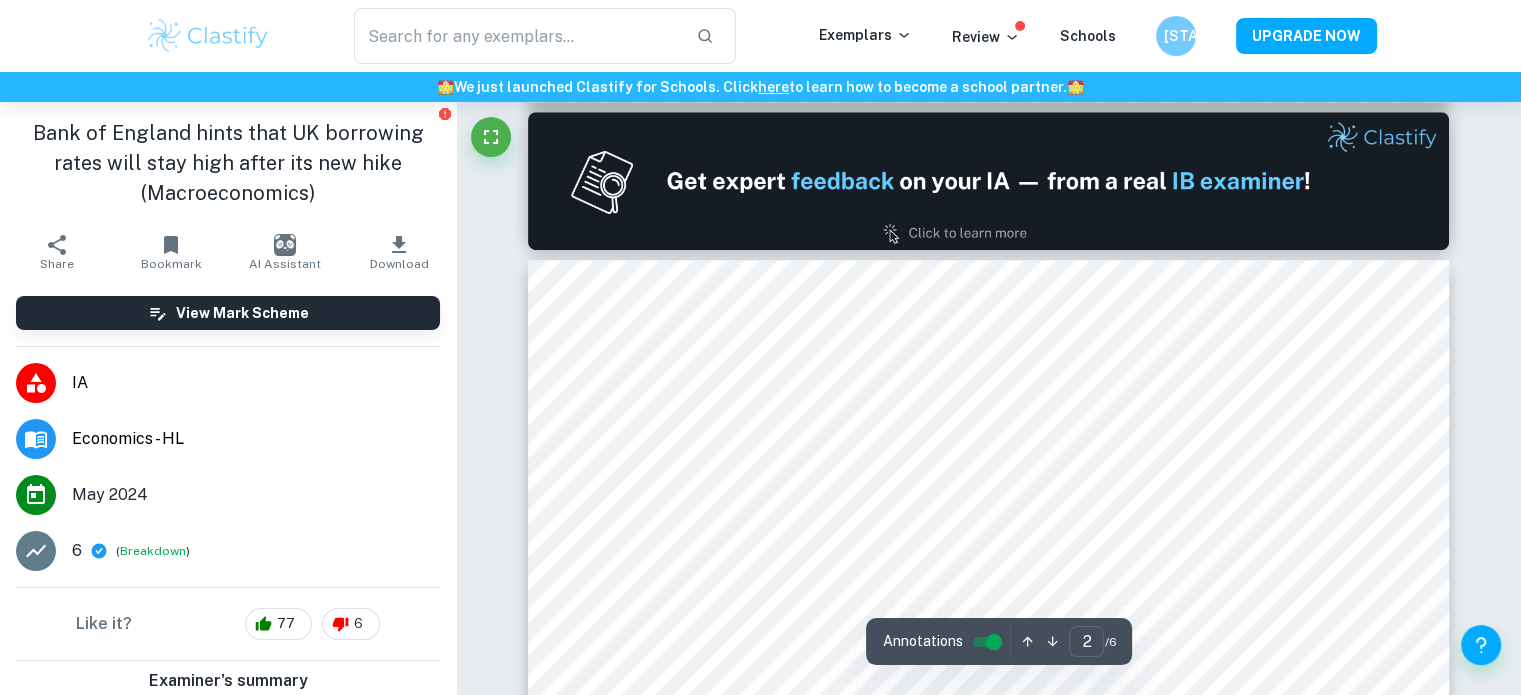 type on "1" 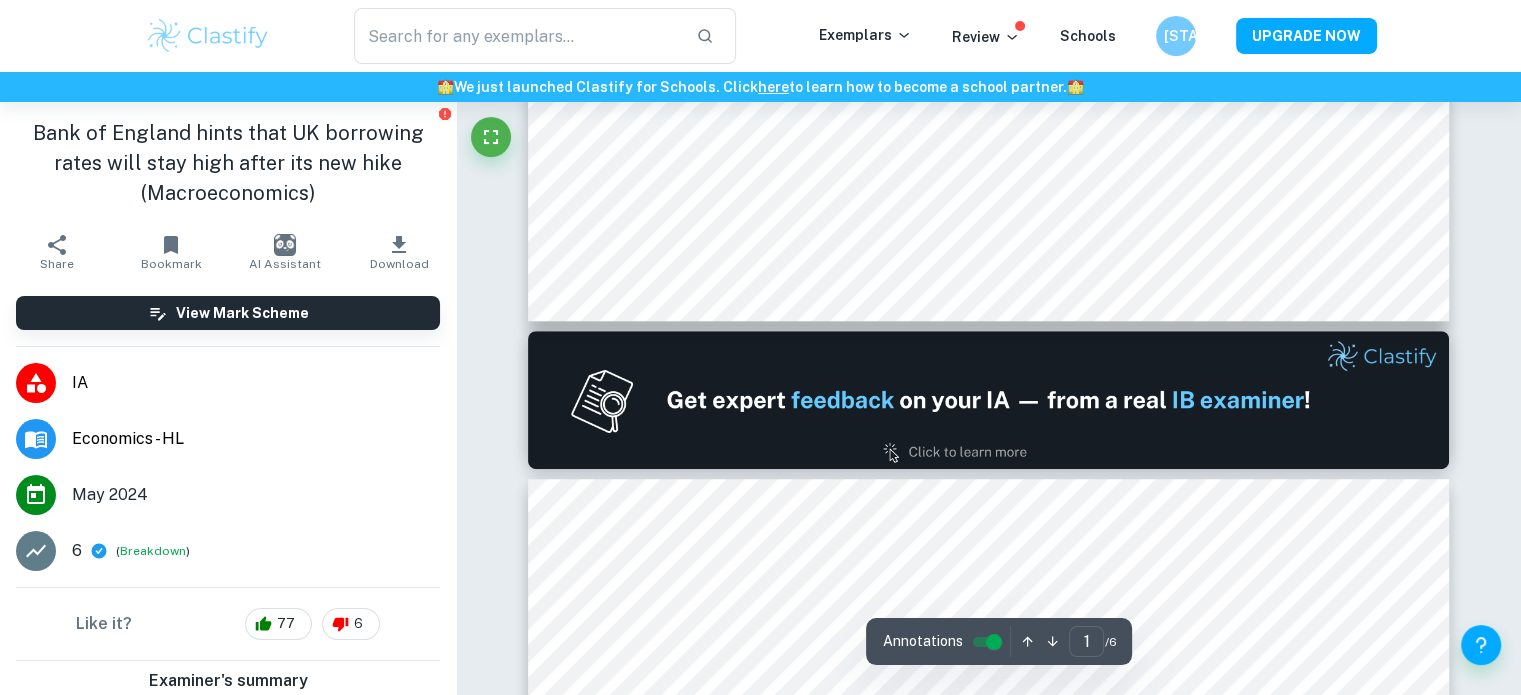 scroll, scrollTop: 1100, scrollLeft: 0, axis: vertical 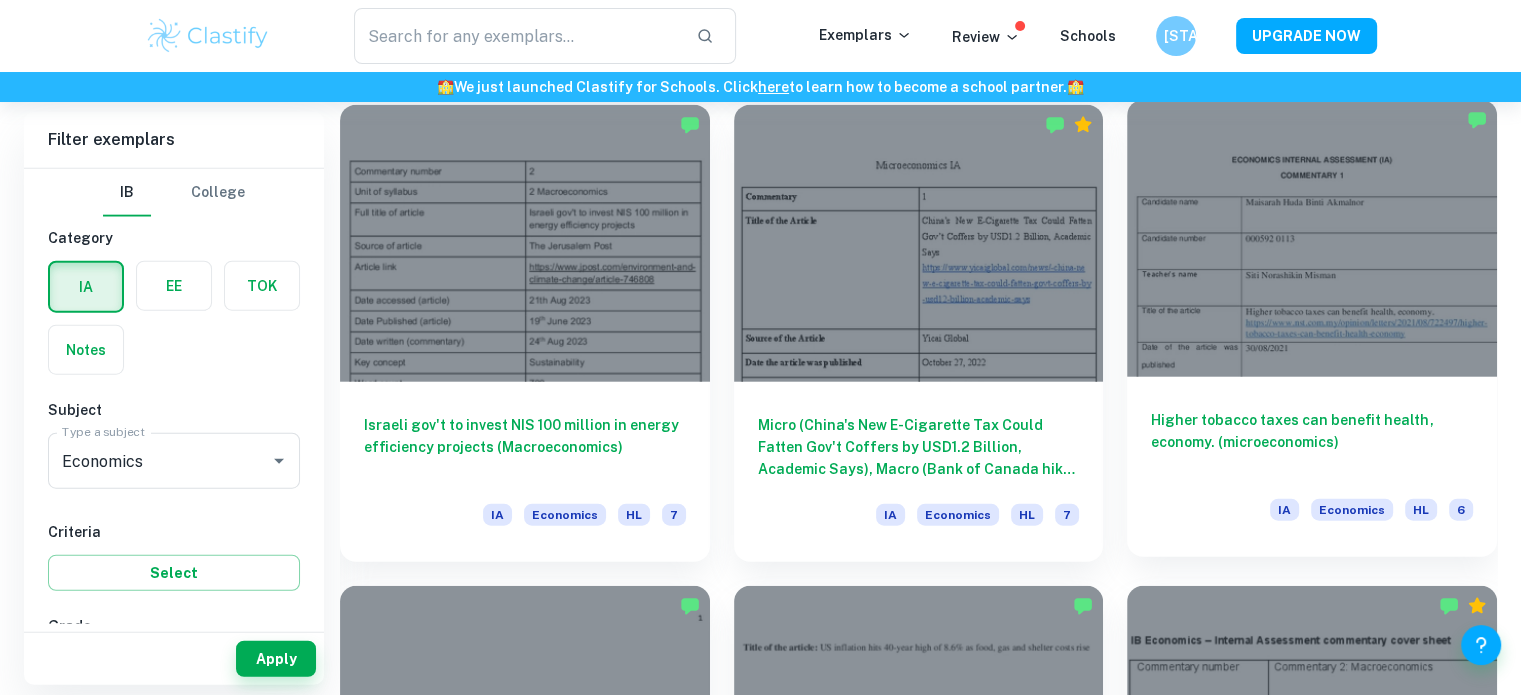click at bounding box center [1312, 238] 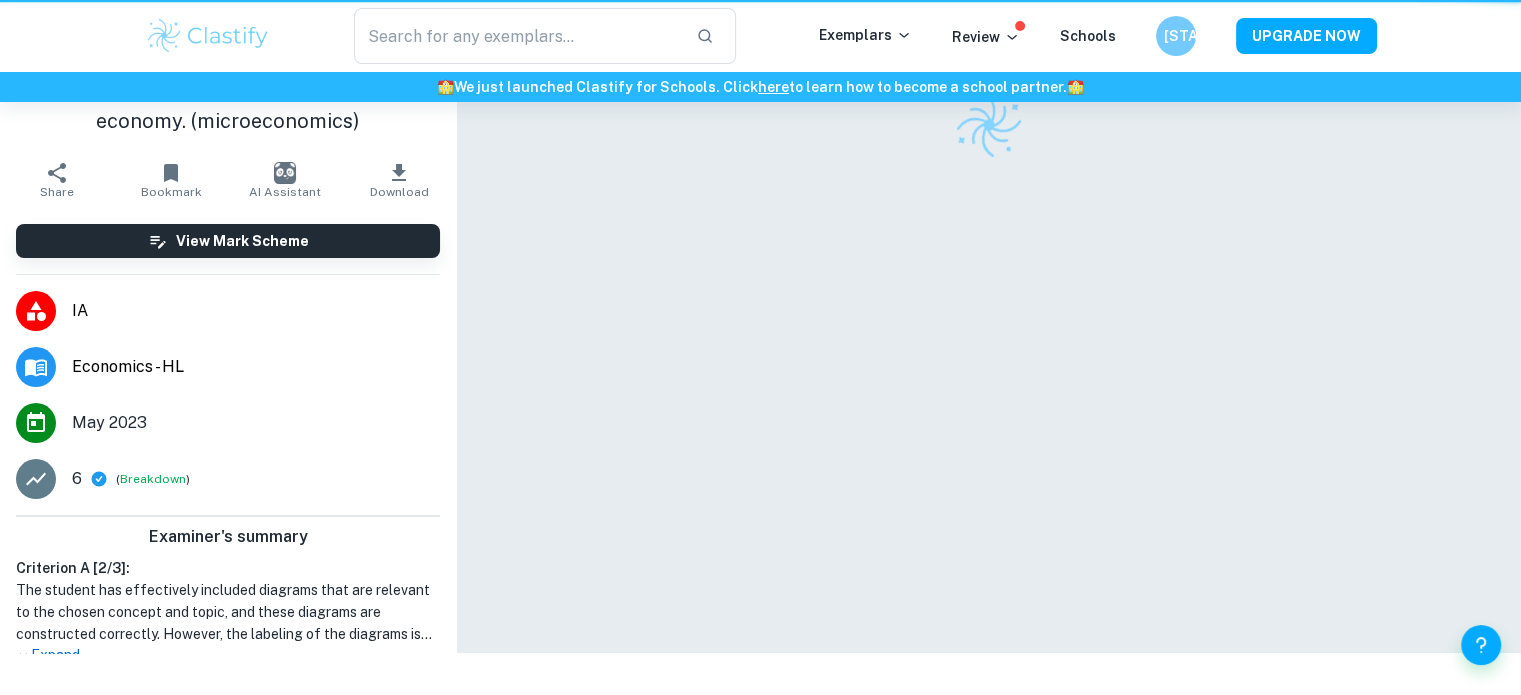 scroll, scrollTop: 0, scrollLeft: 0, axis: both 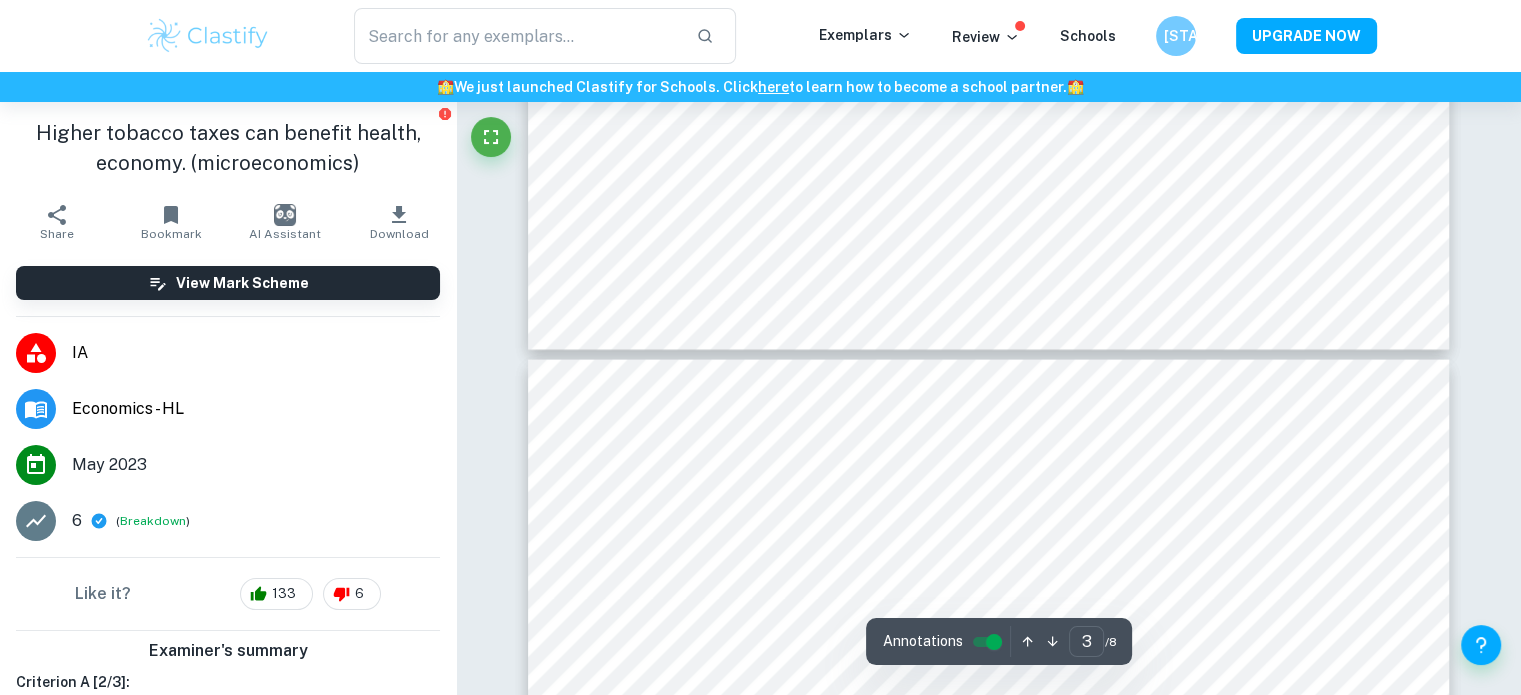 type on "4" 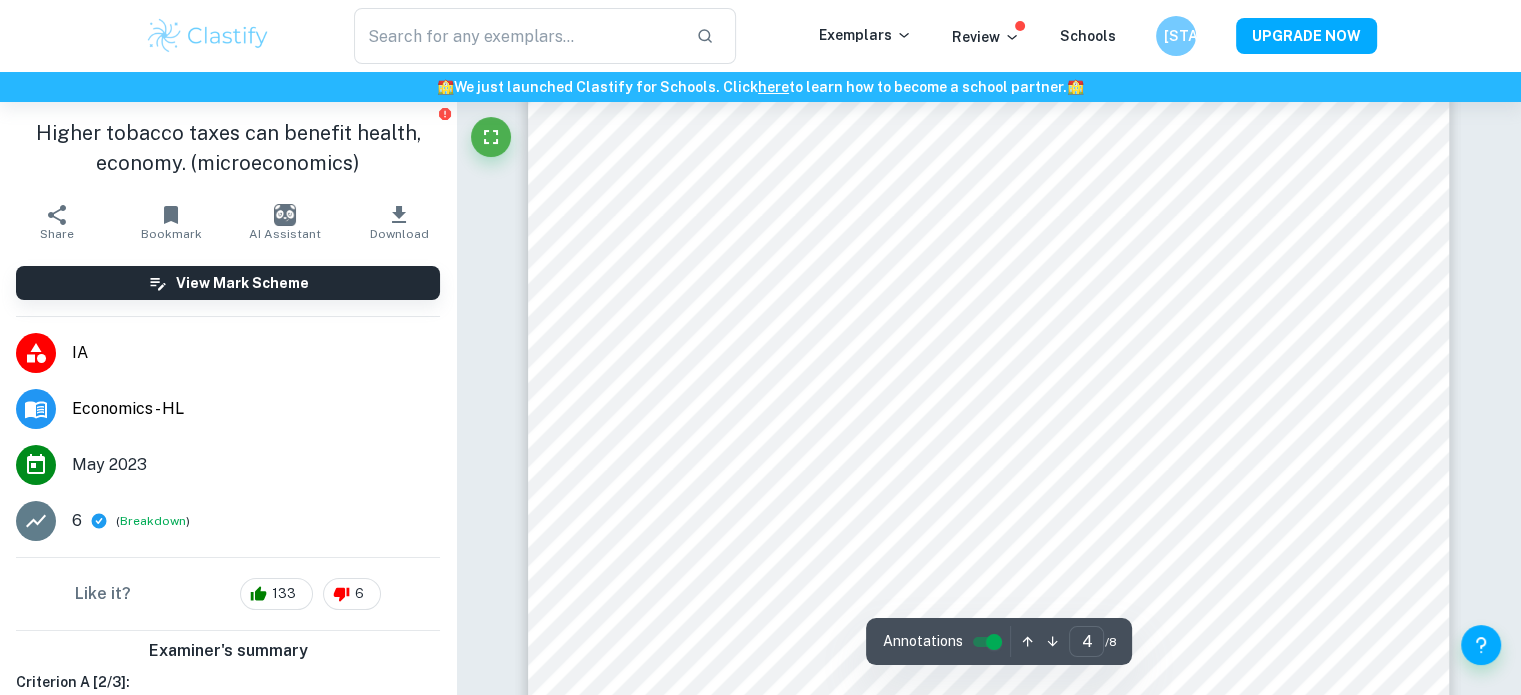 scroll, scrollTop: 4900, scrollLeft: 0, axis: vertical 